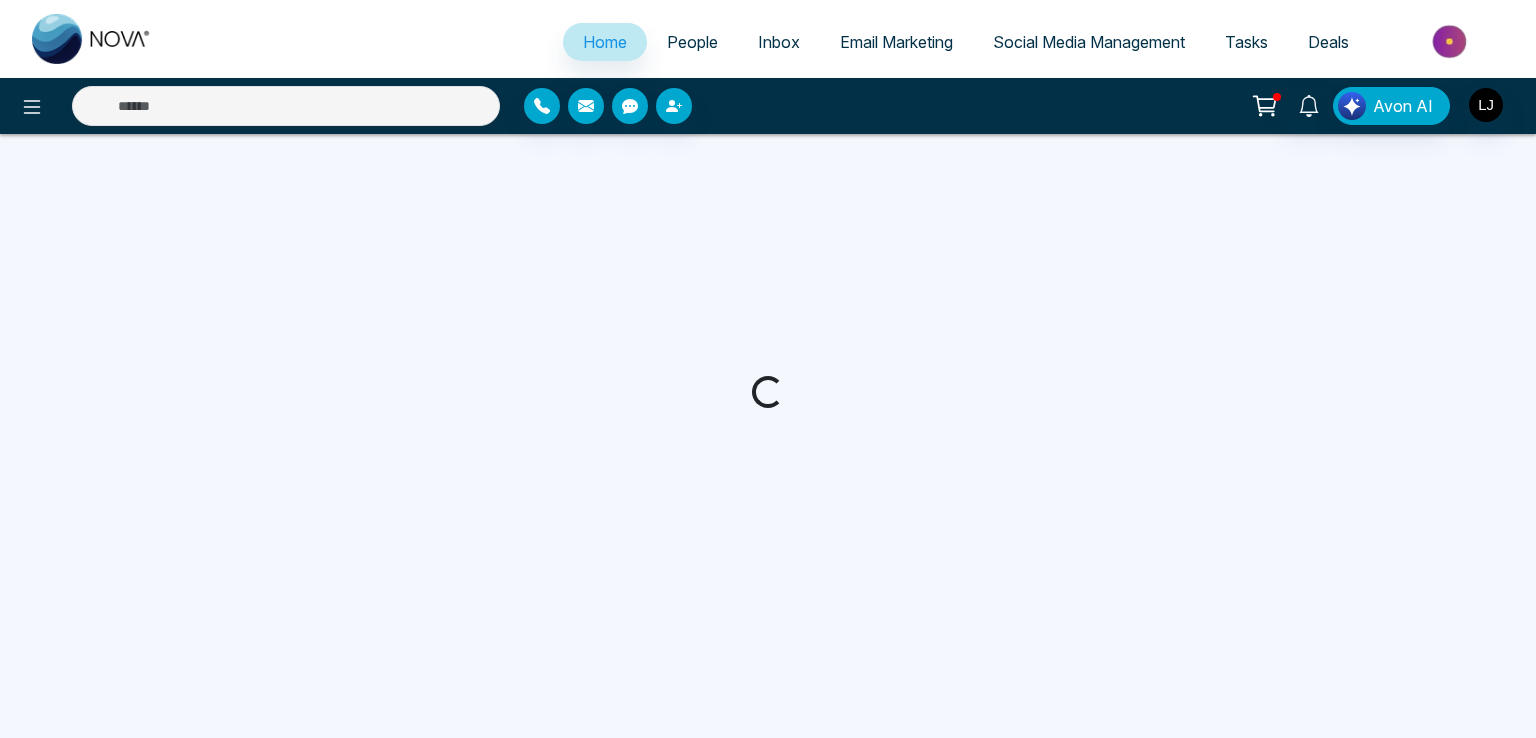 select on "*" 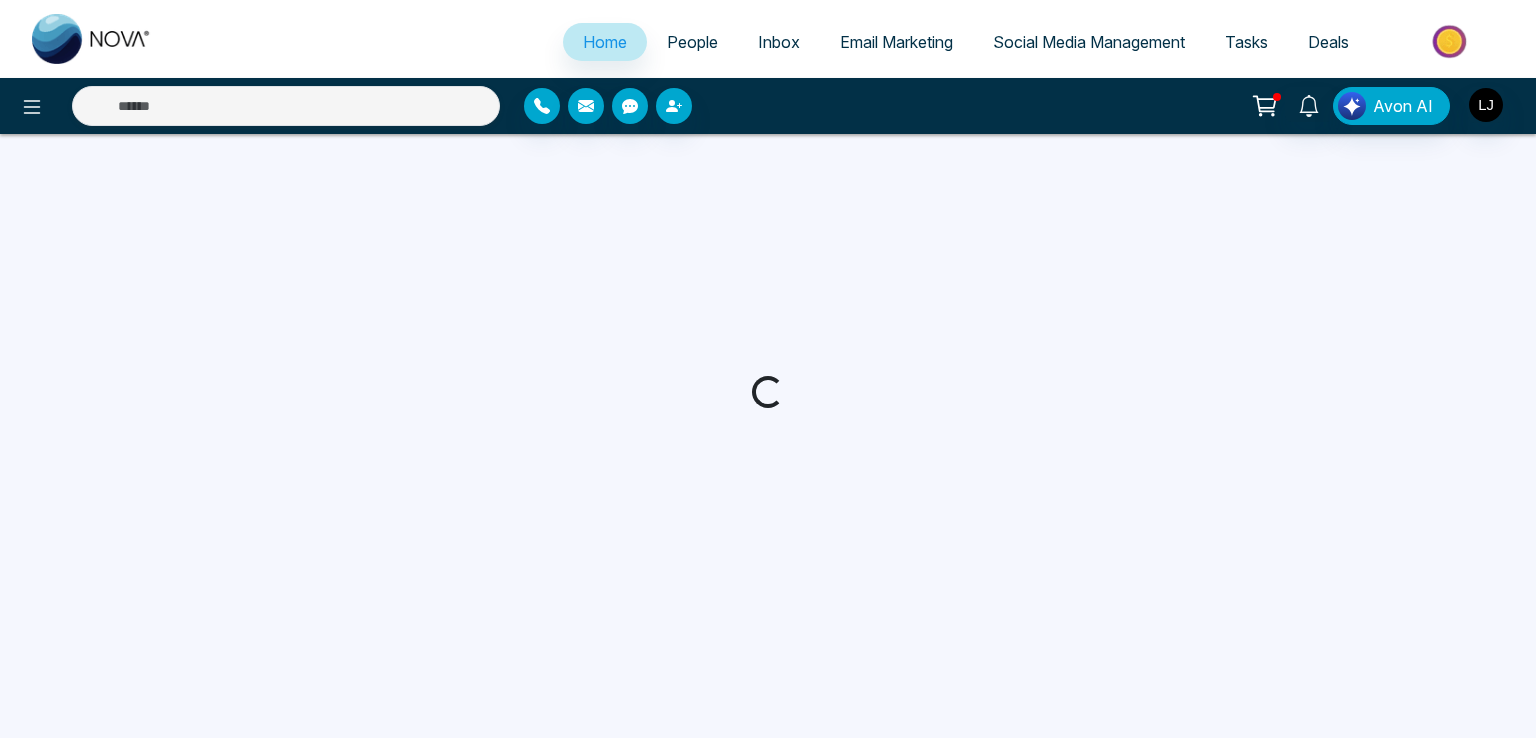select on "*" 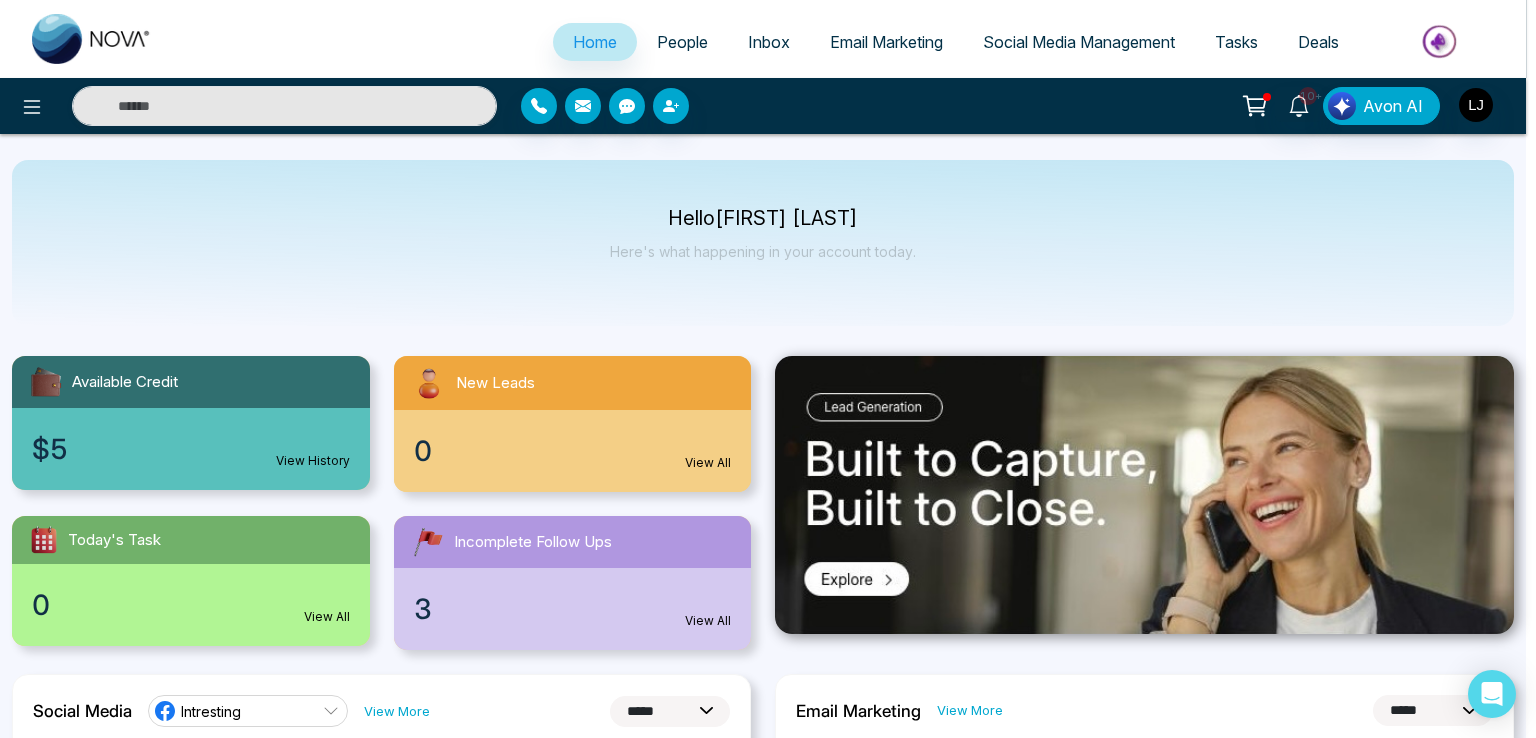 scroll, scrollTop: 0, scrollLeft: 0, axis: both 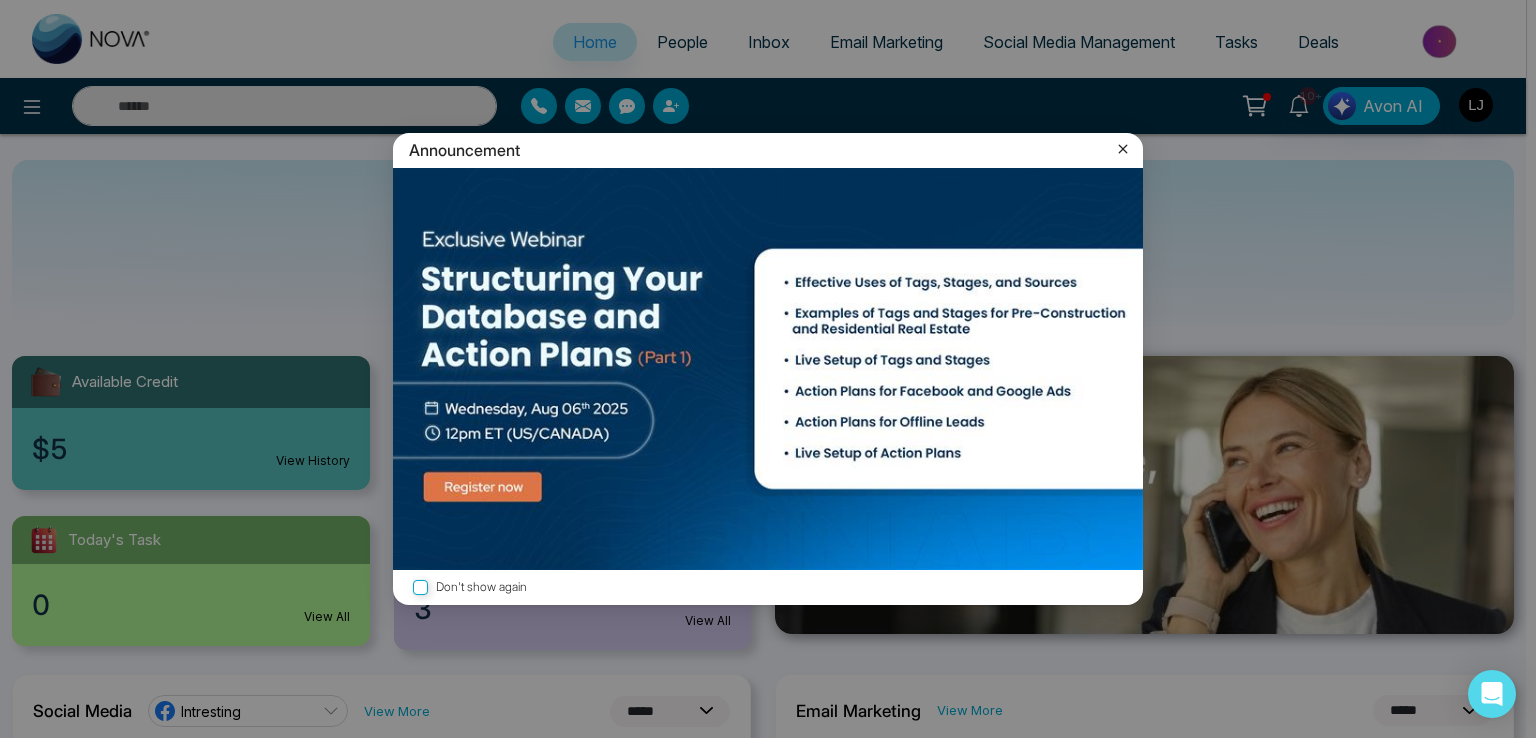 click 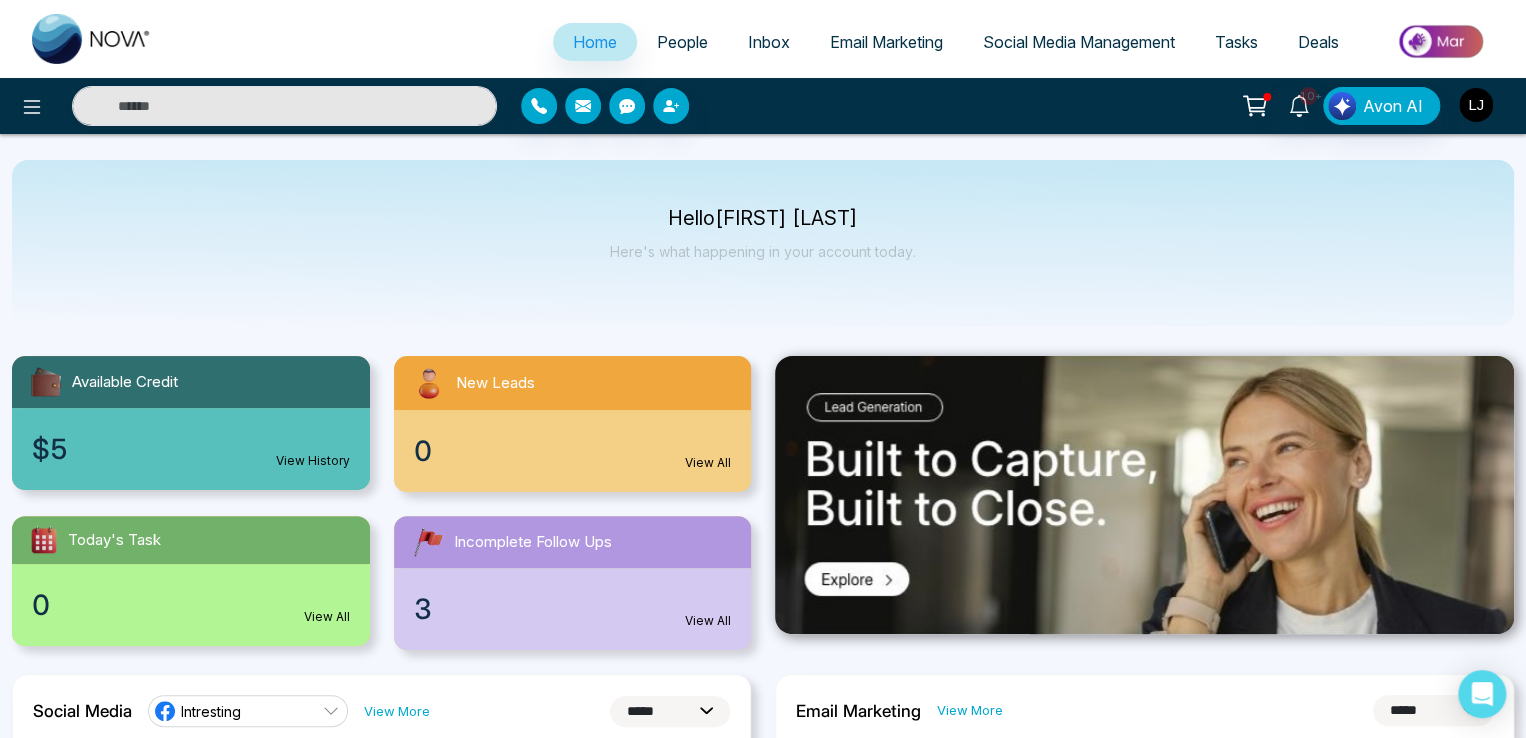 click at bounding box center [1476, 105] 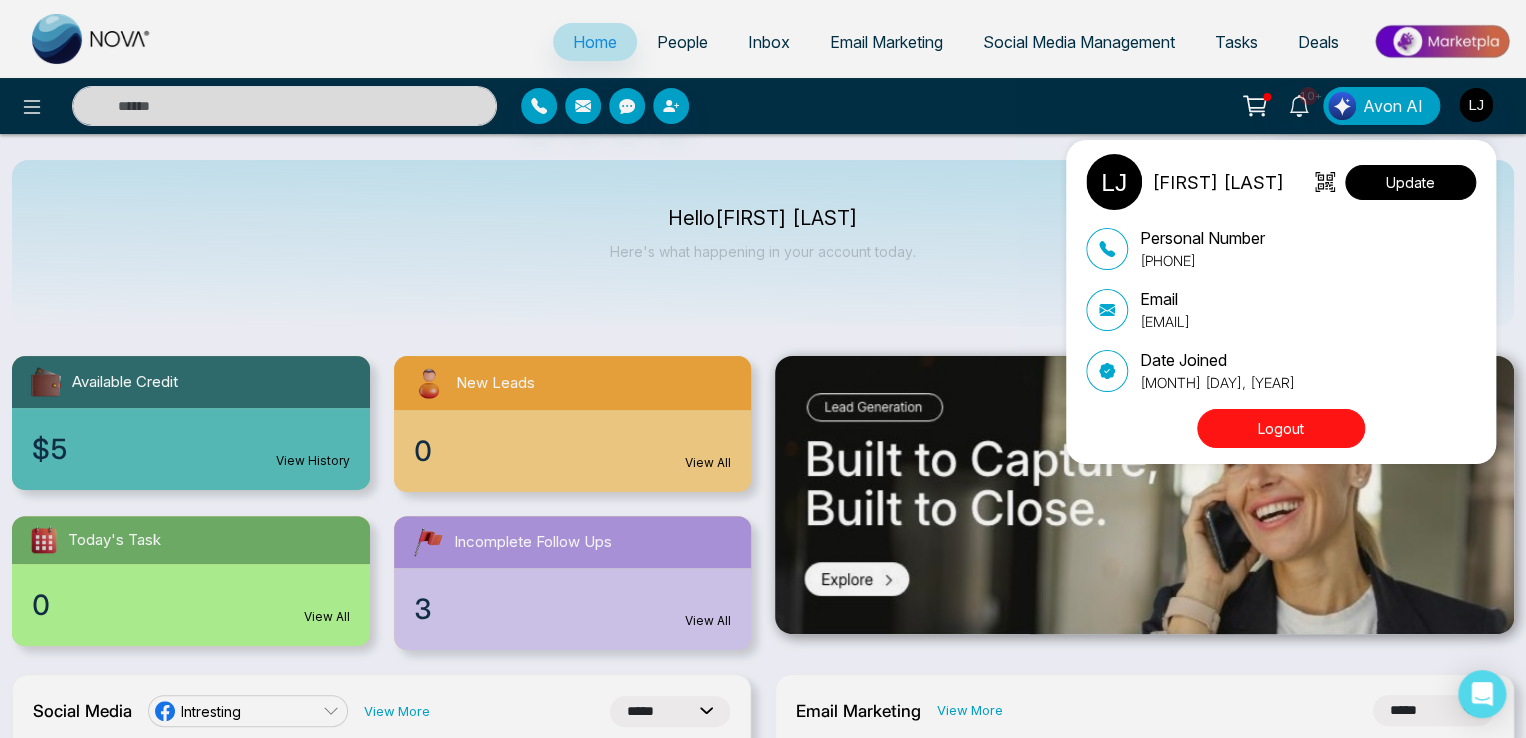 click on "Update" at bounding box center (1410, 182) 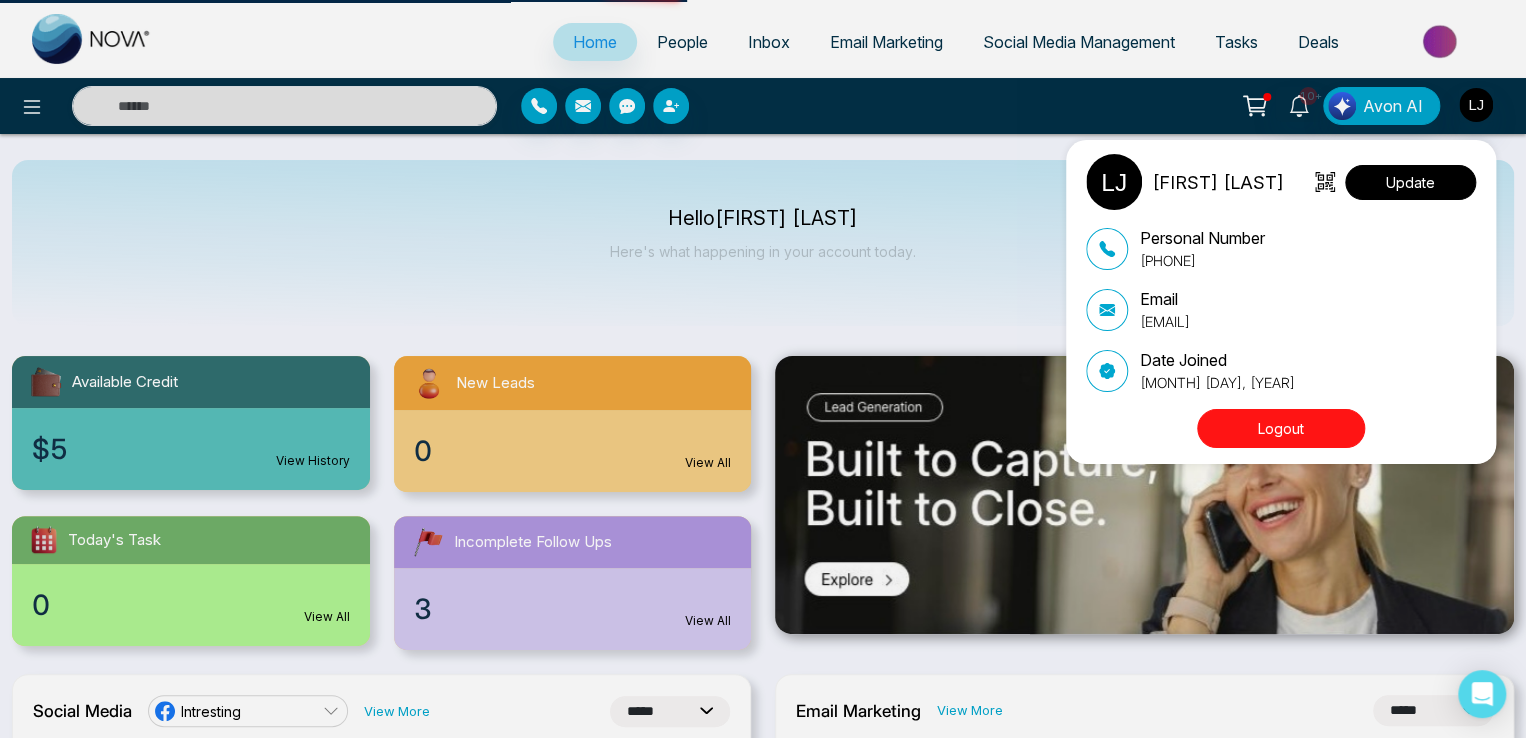 select 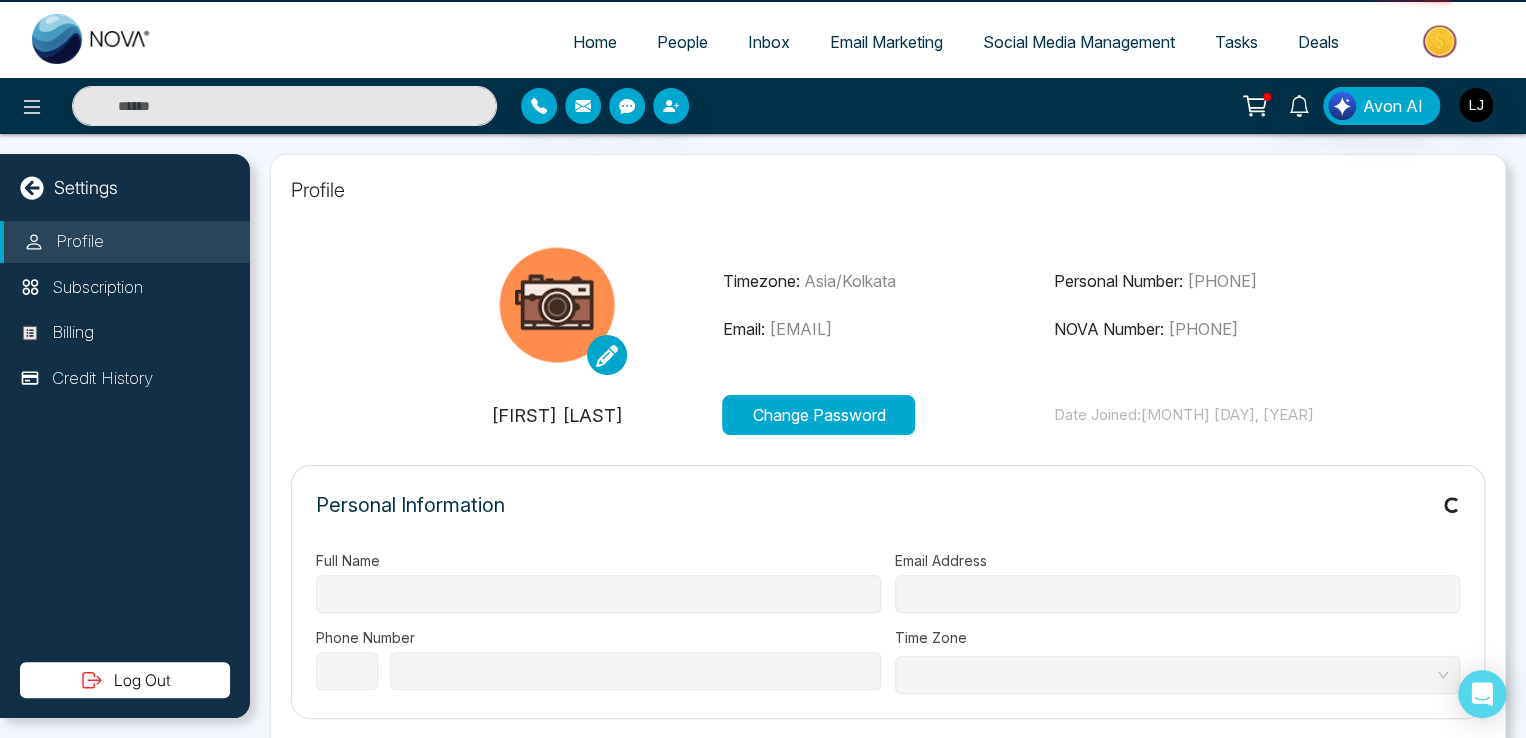 type on "**********" 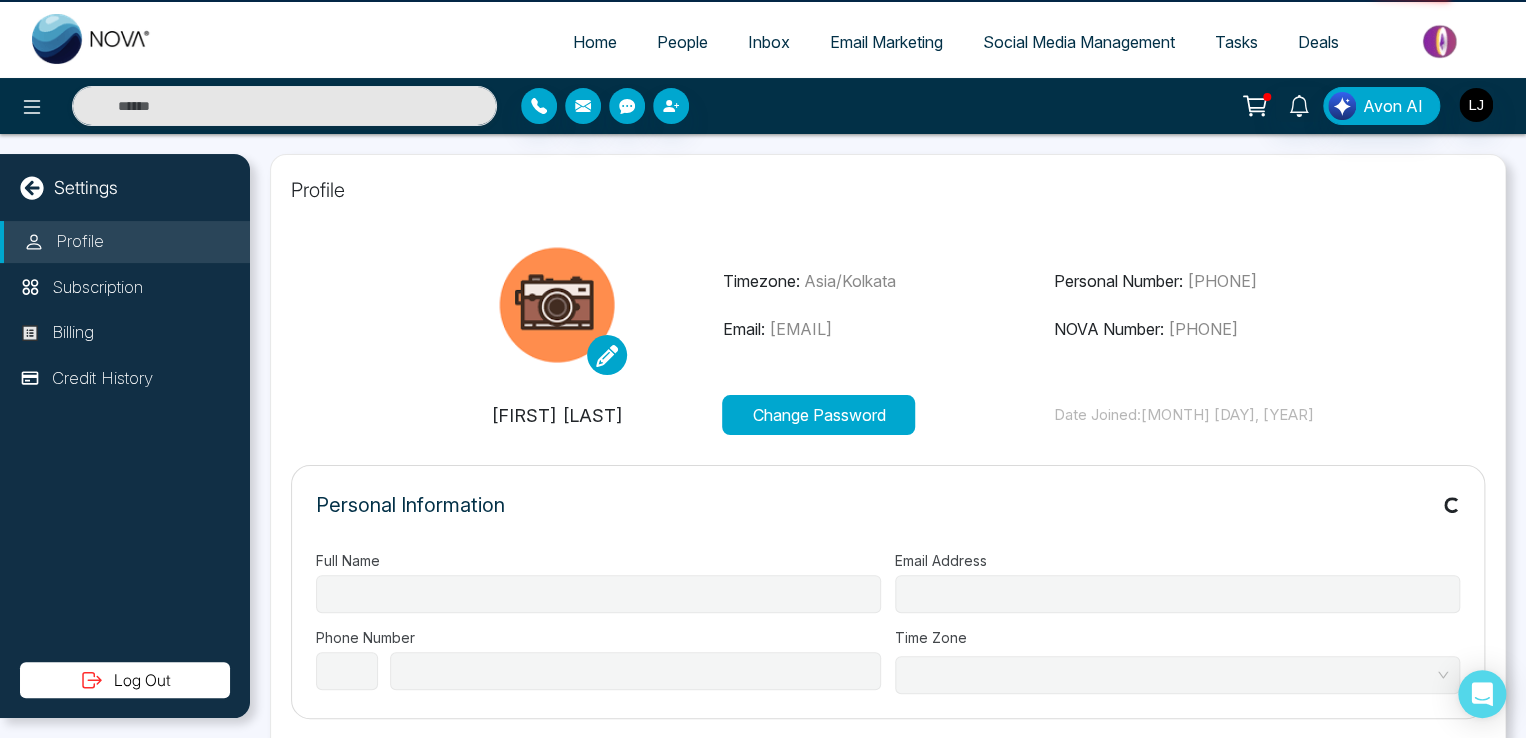 type on "**********" 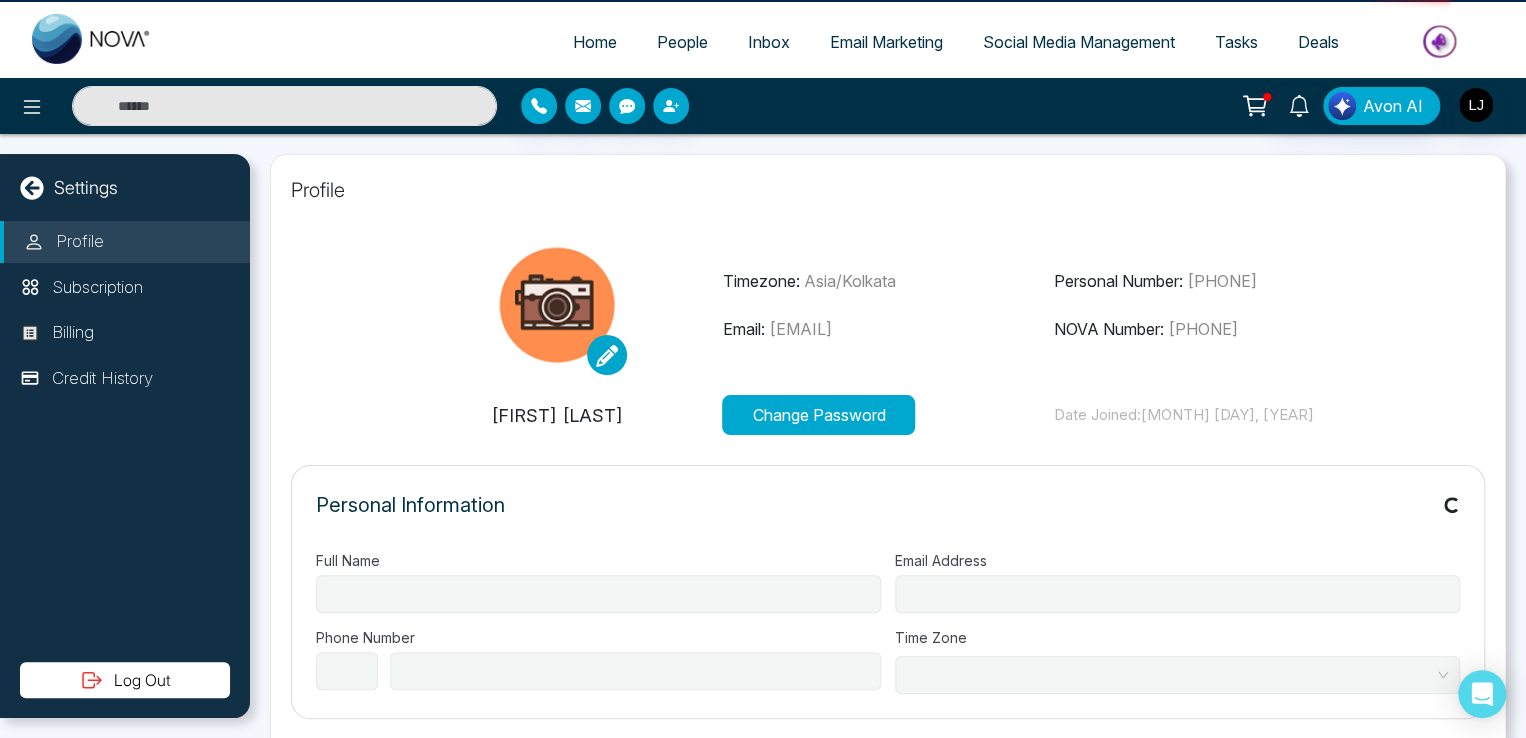 select on "***" 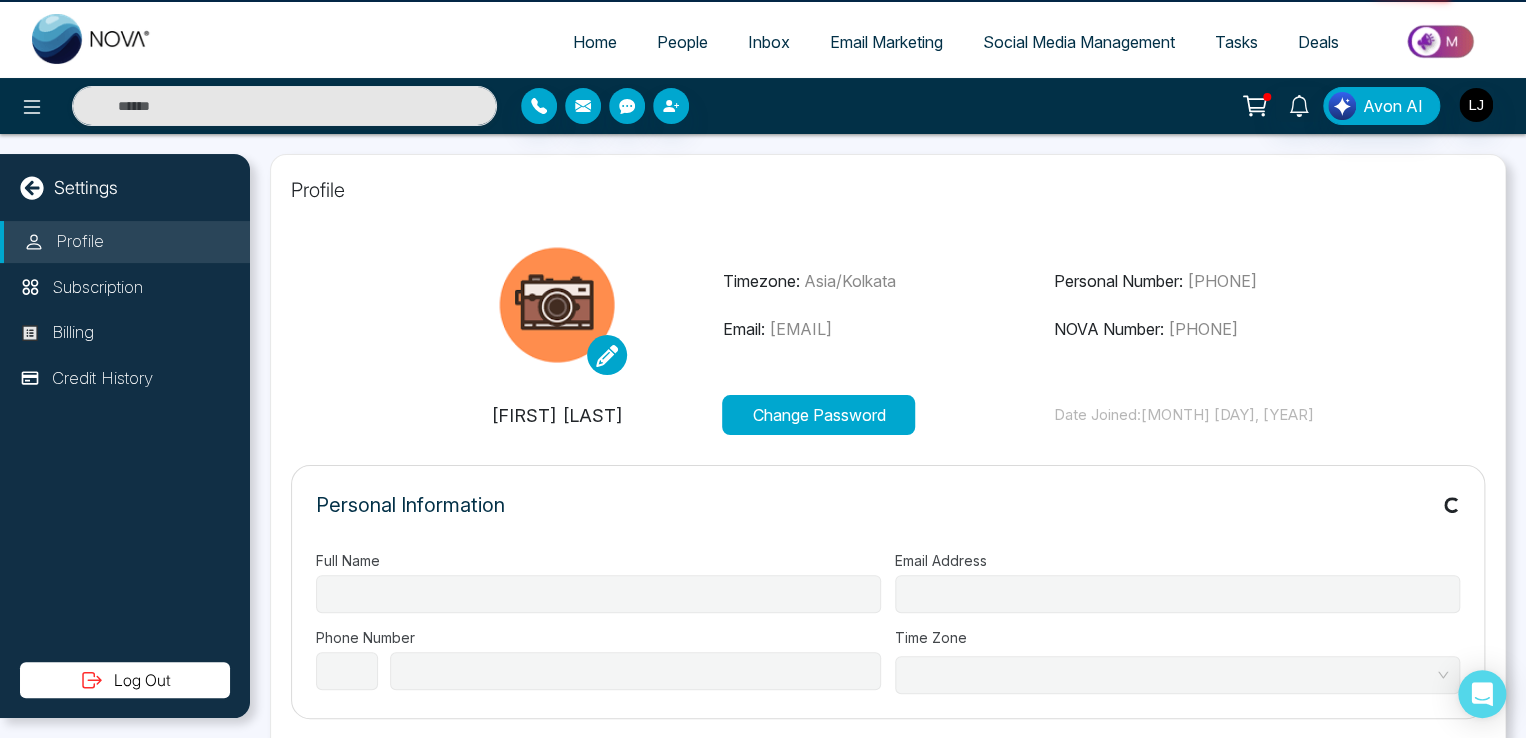 type on "**********" 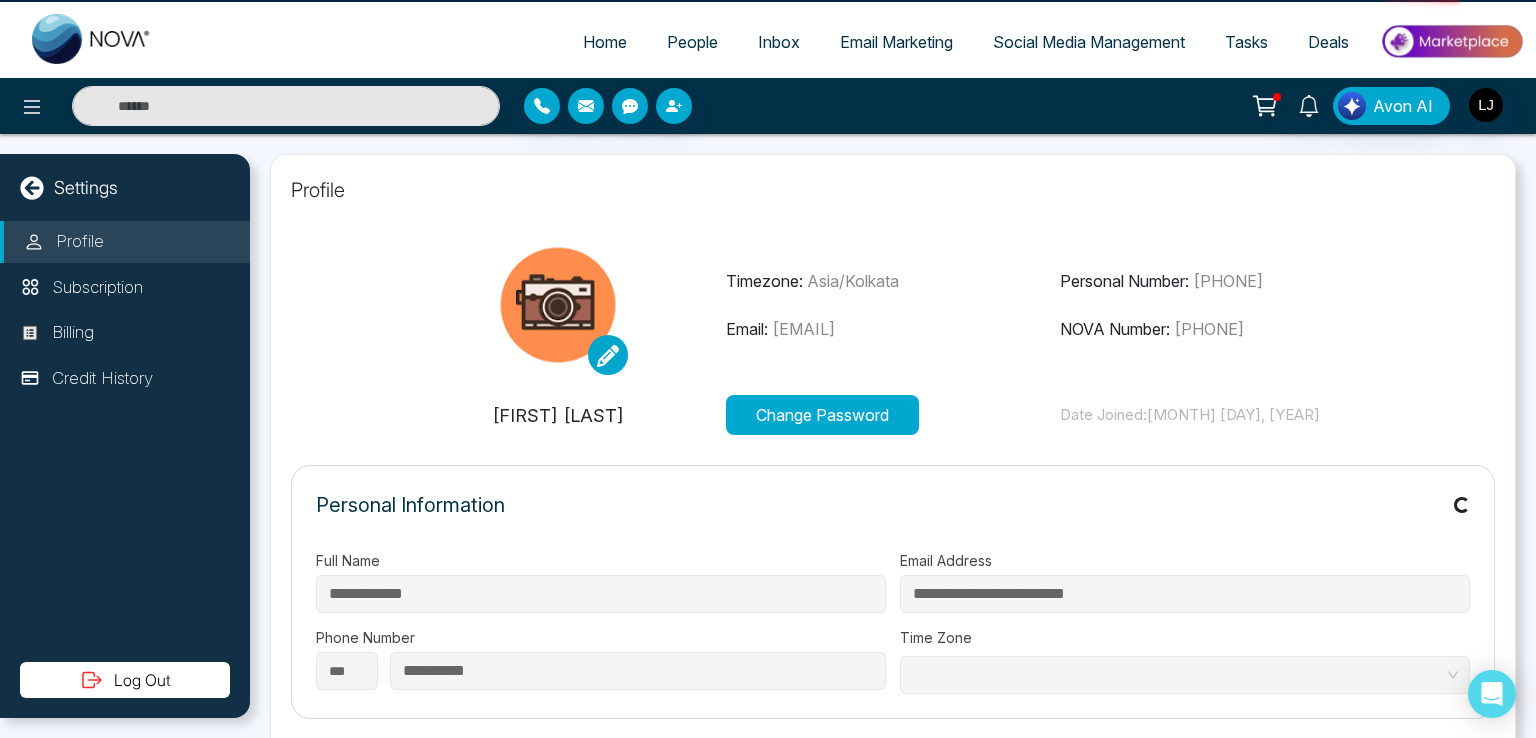 click on "Profile" at bounding box center (893, 190) 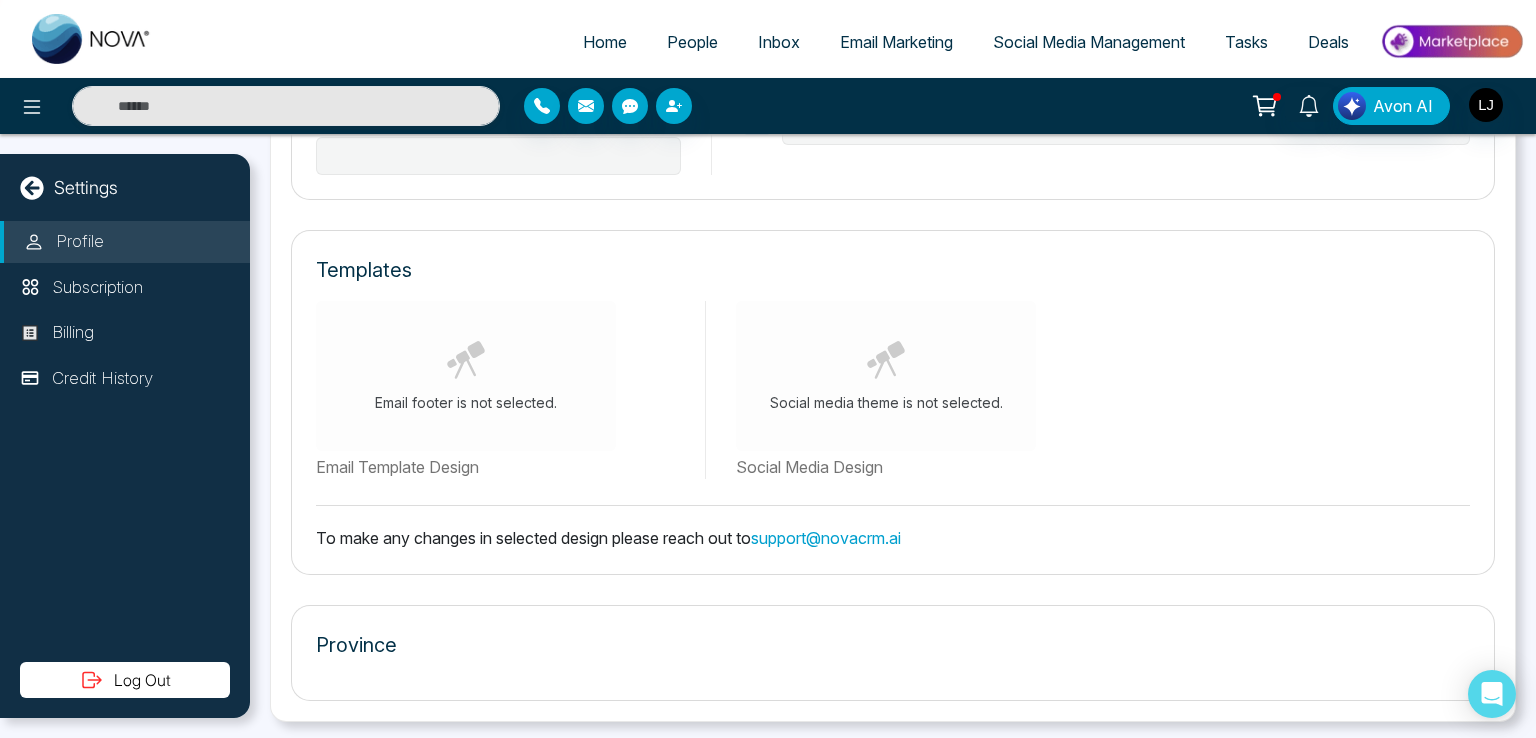 type on "**********" 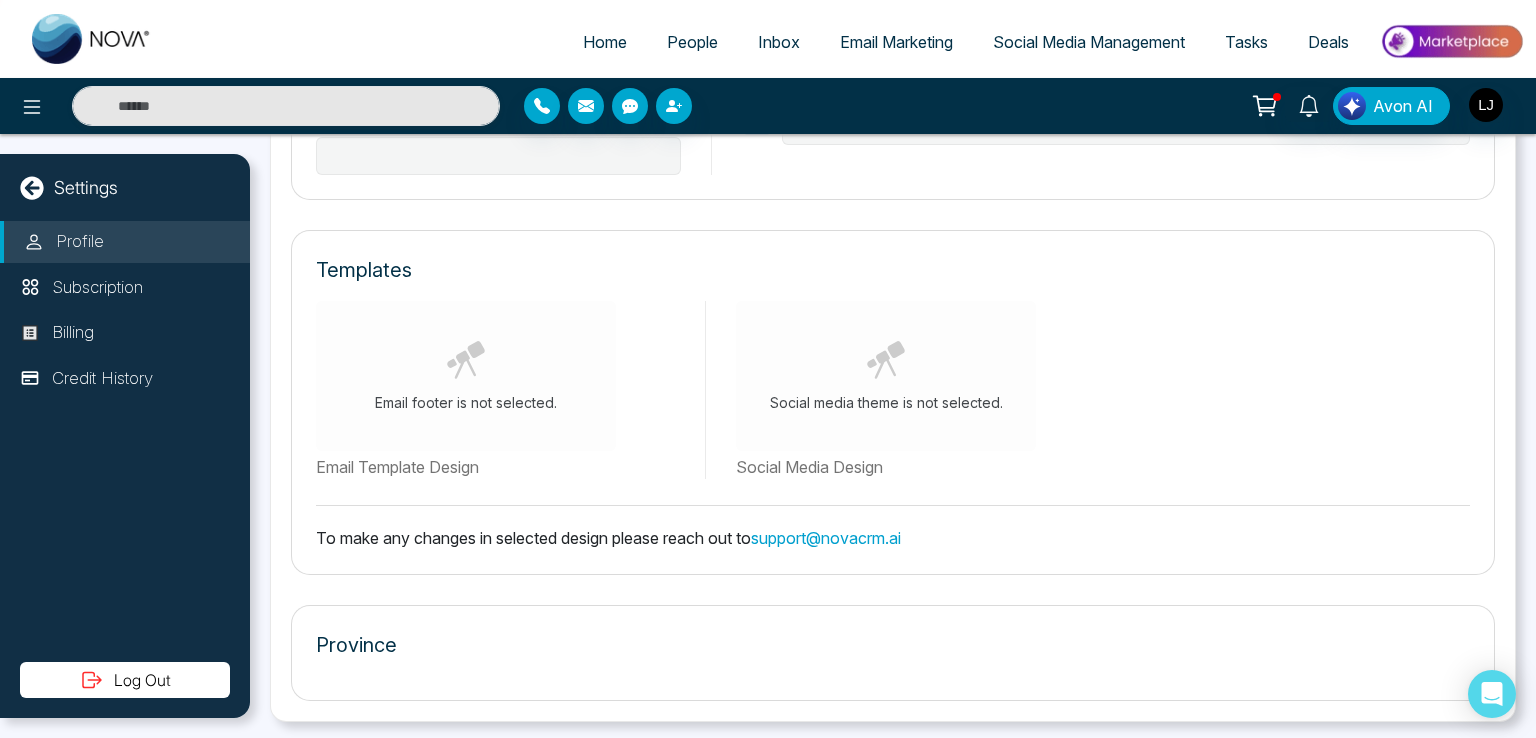 type on "**********" 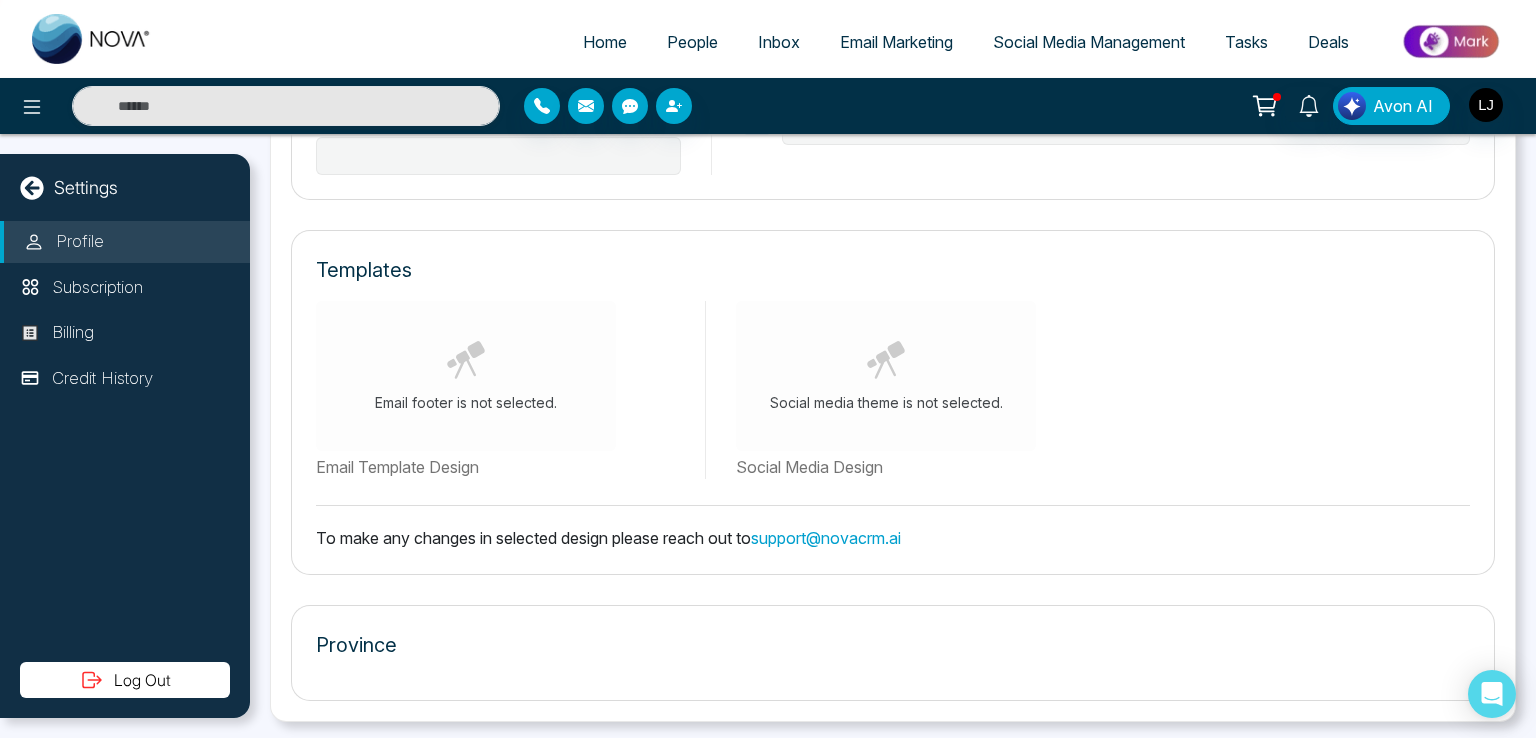 type on "**********" 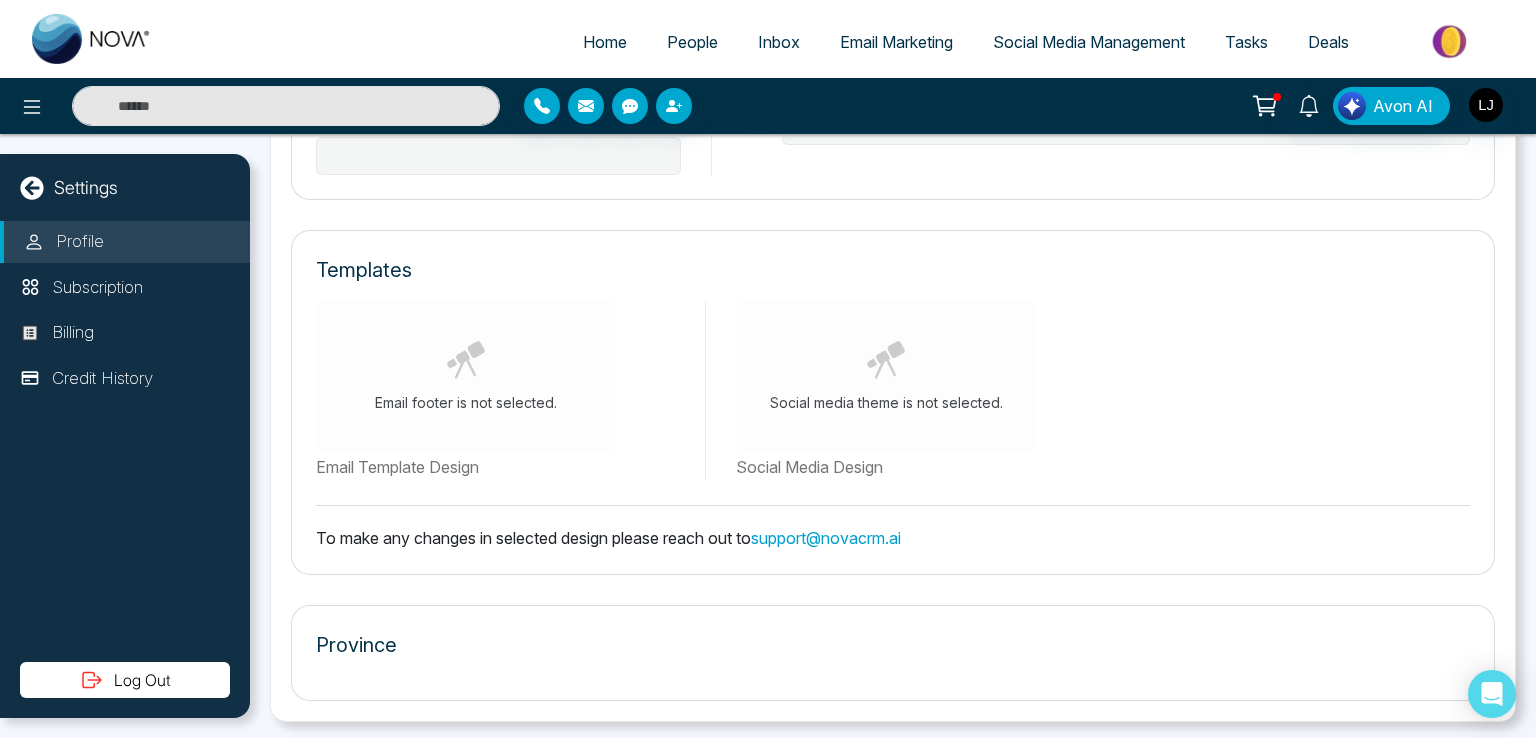 type on "**********" 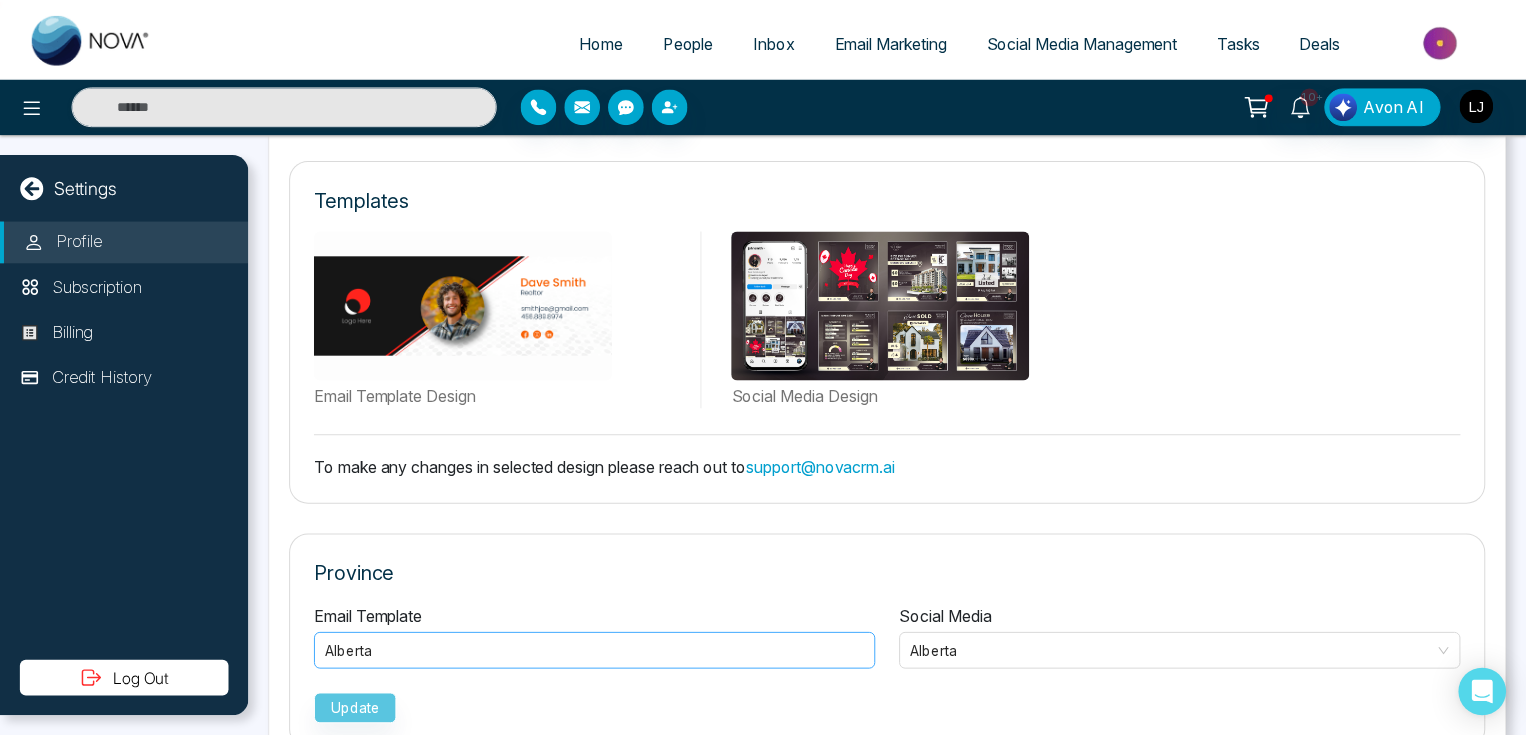 scroll, scrollTop: 1063, scrollLeft: 0, axis: vertical 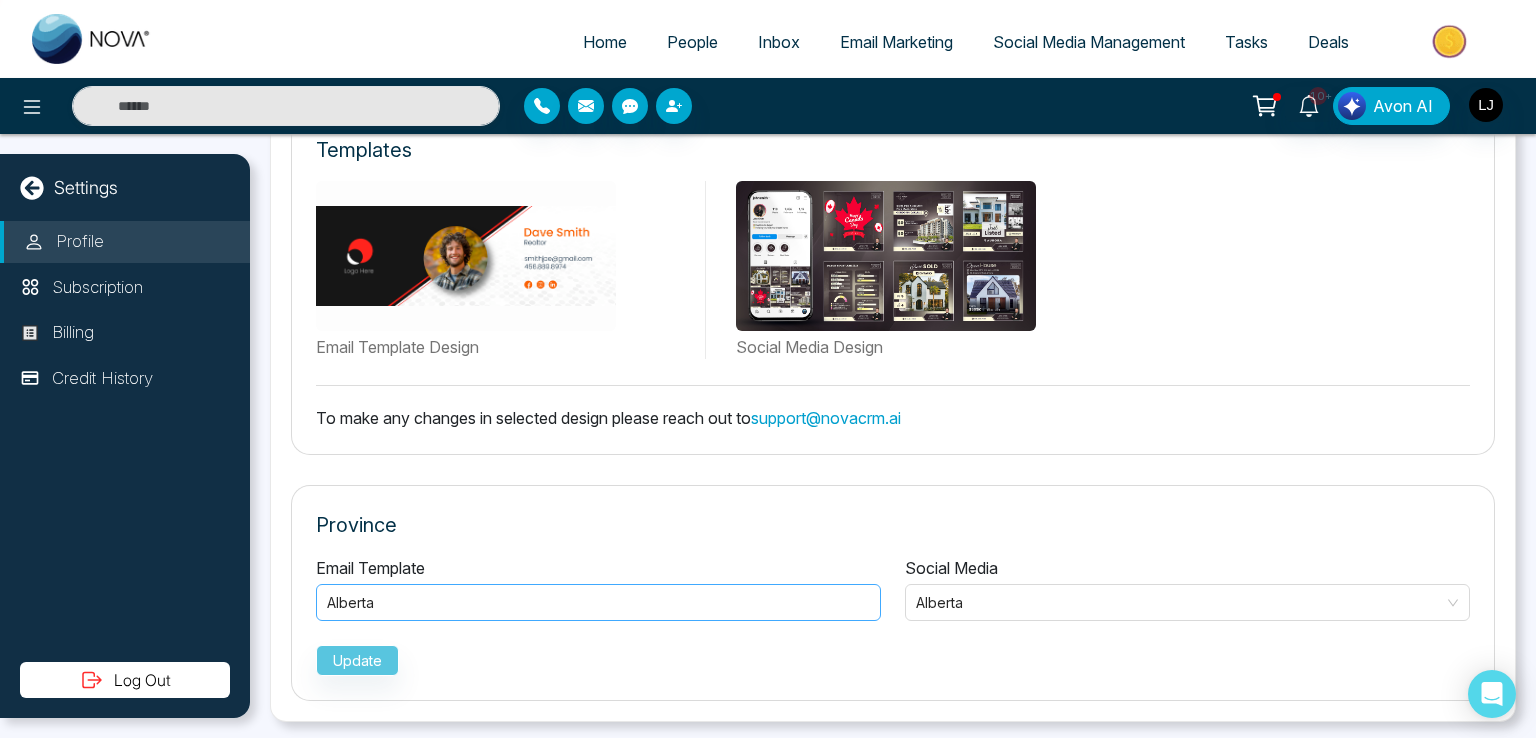 click on "Alberta" at bounding box center (598, 603) 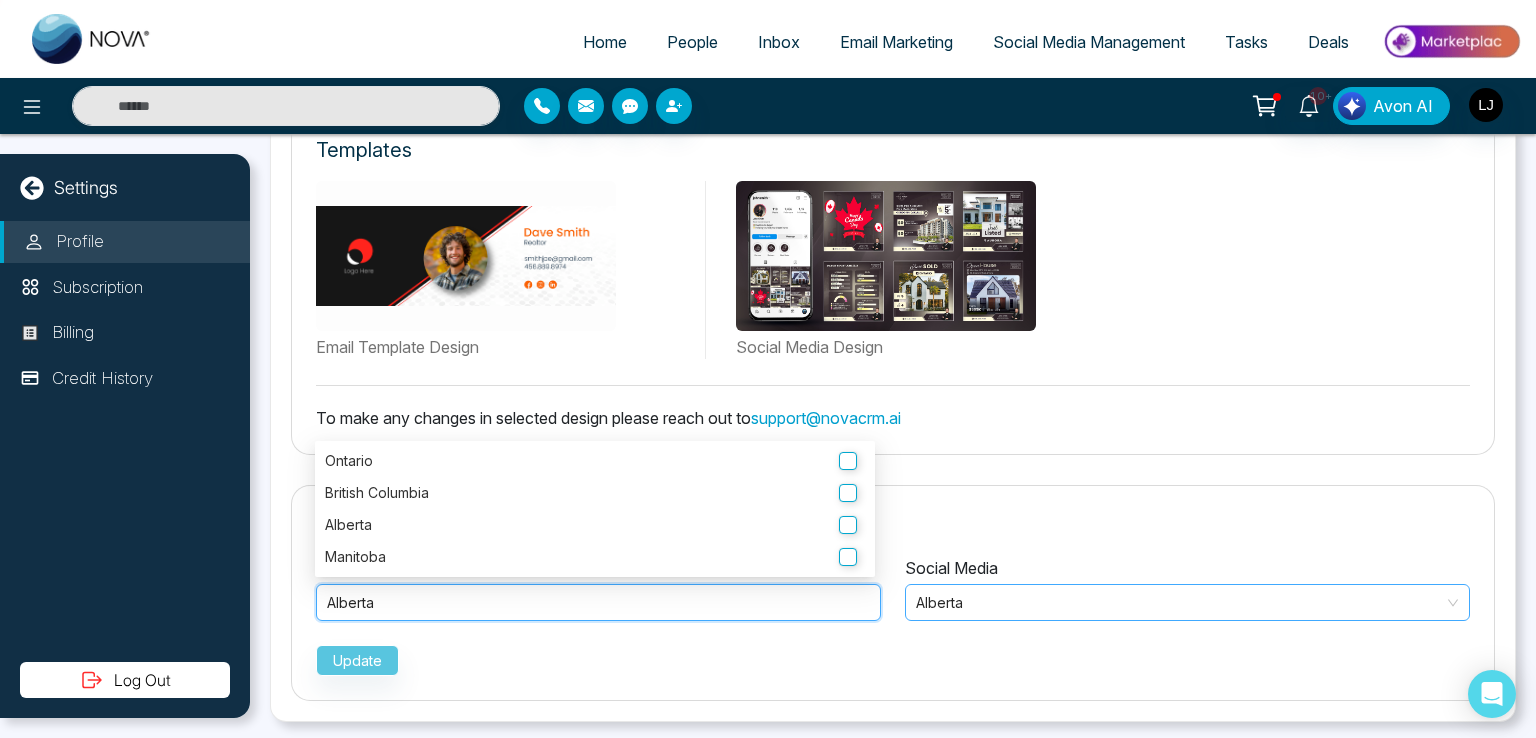click on "Alberta" at bounding box center (1187, 602) 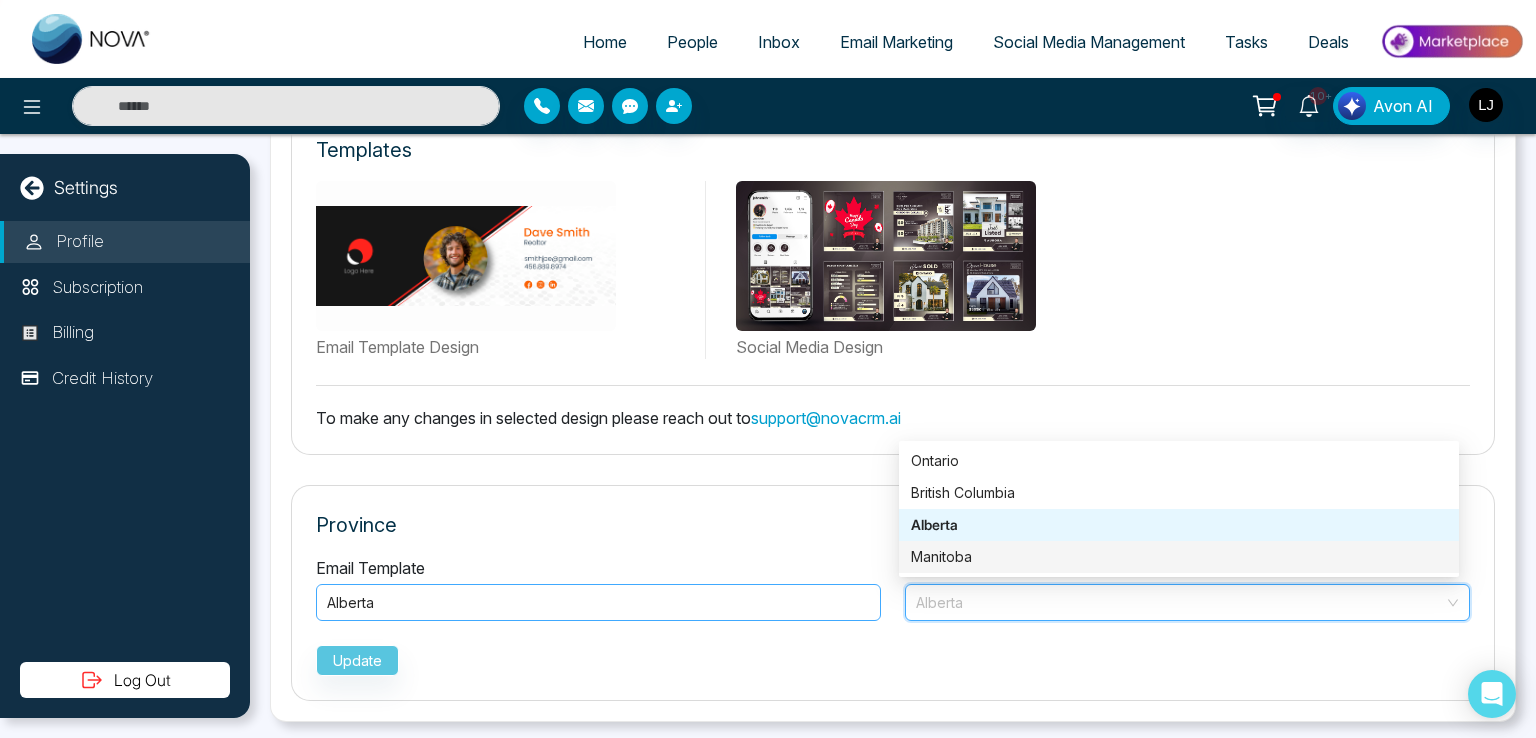 click on "Alberta" at bounding box center [598, 603] 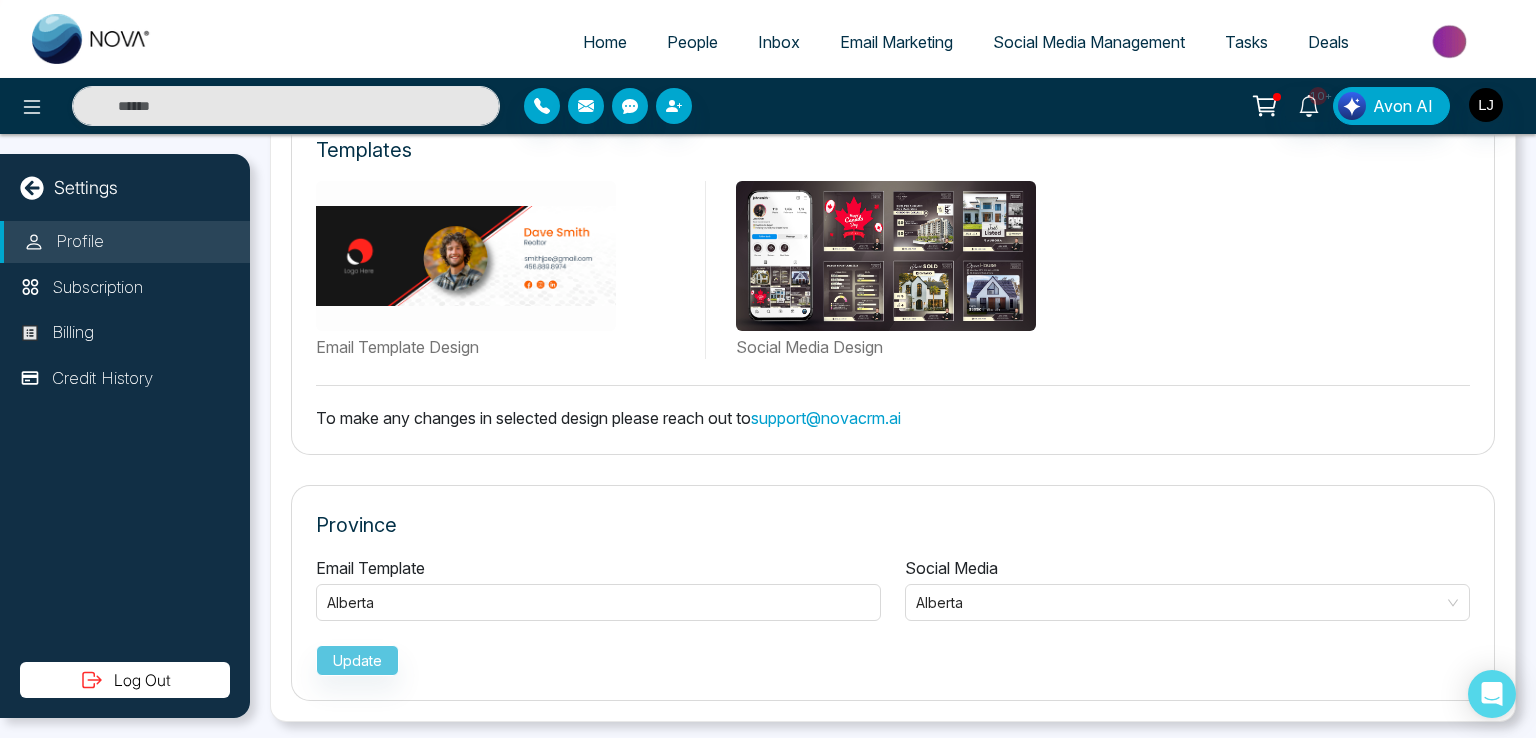 click on "Email Template Alberta       Ontario   British Columbia   Alberta   Manitoba Social Media Alberta 3 4 Ontario British Columbia Alberta Manitoba Update" at bounding box center (893, 616) 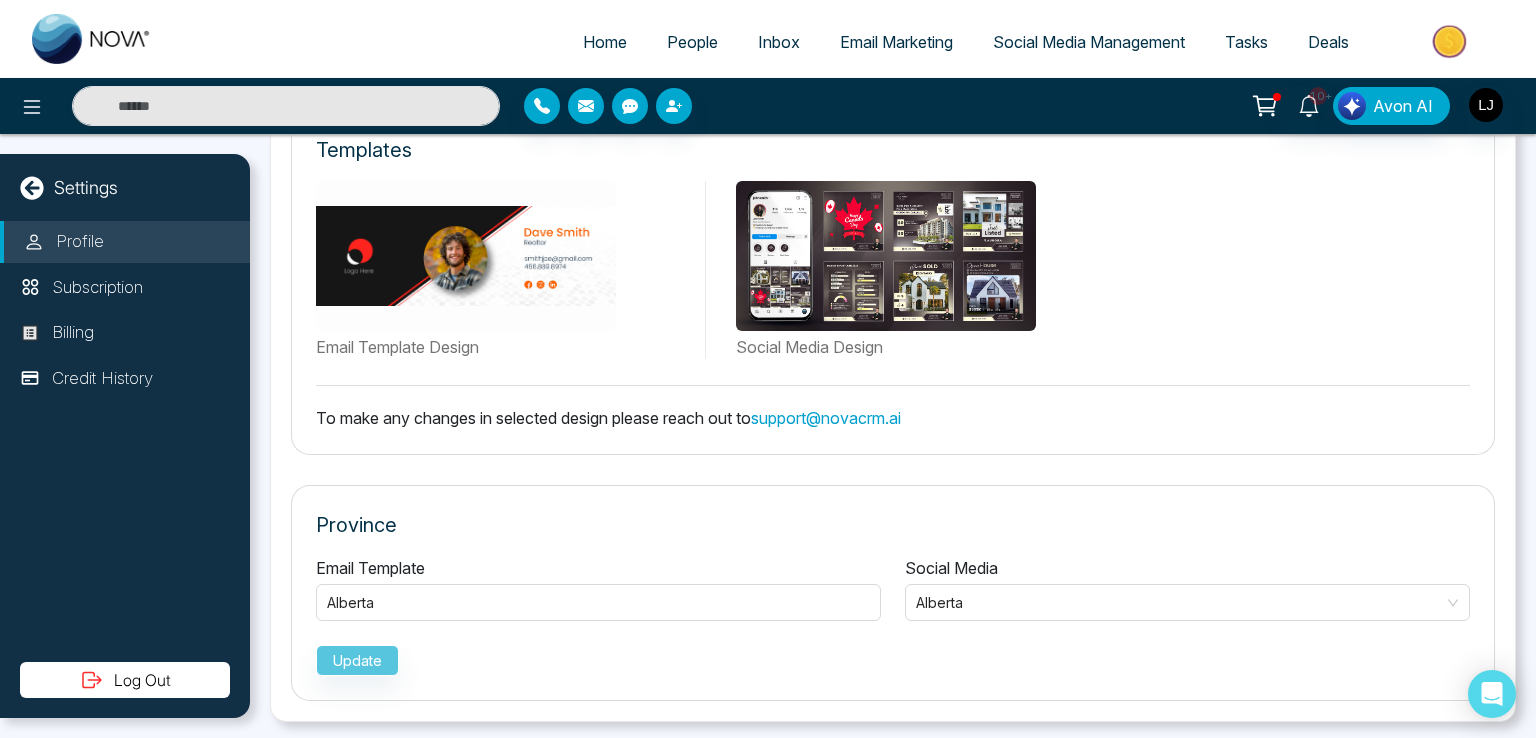 click on "**********" at bounding box center [893, -94] 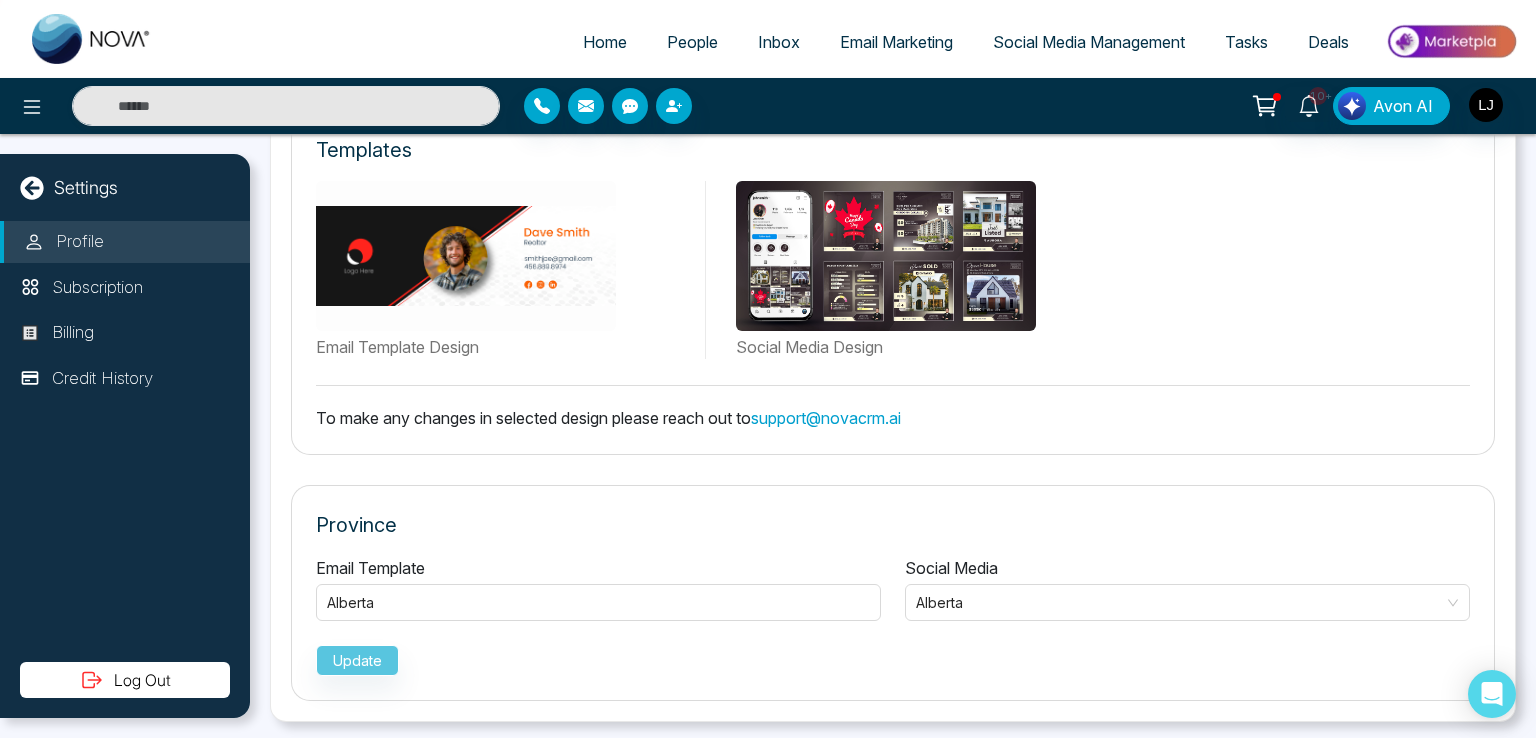 click on "Email Marketing" at bounding box center (896, 42) 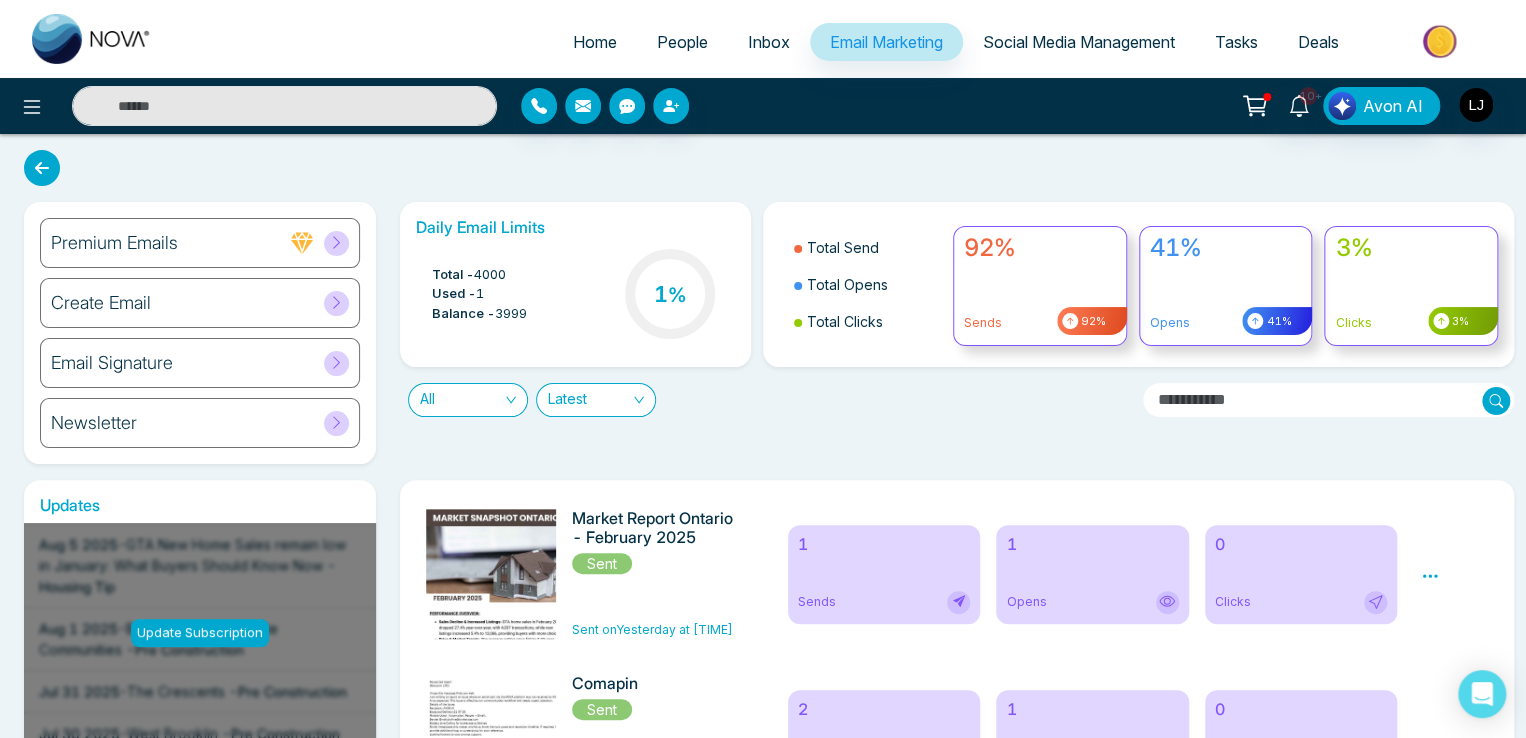 click on "Premium Emails" at bounding box center [200, 243] 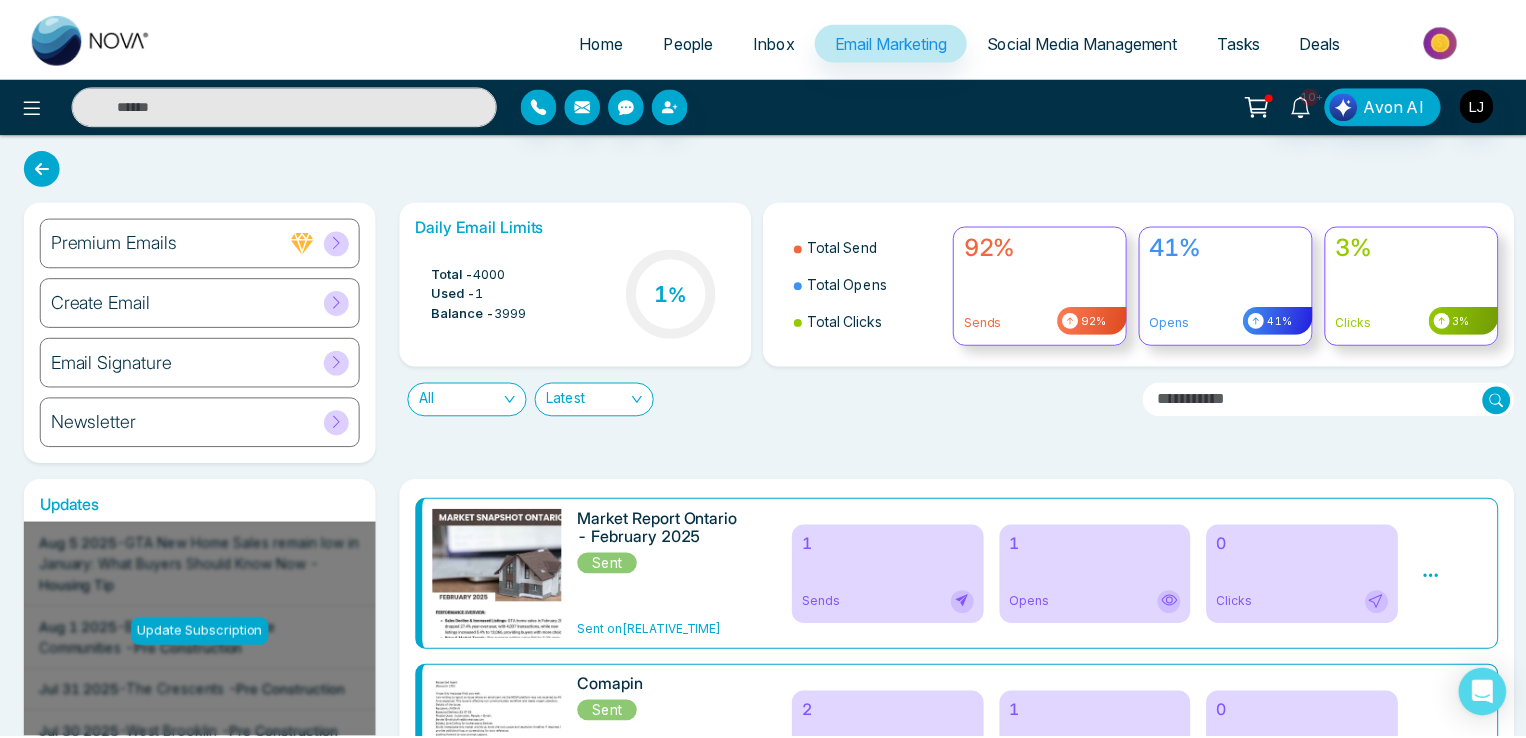 scroll, scrollTop: 0, scrollLeft: 0, axis: both 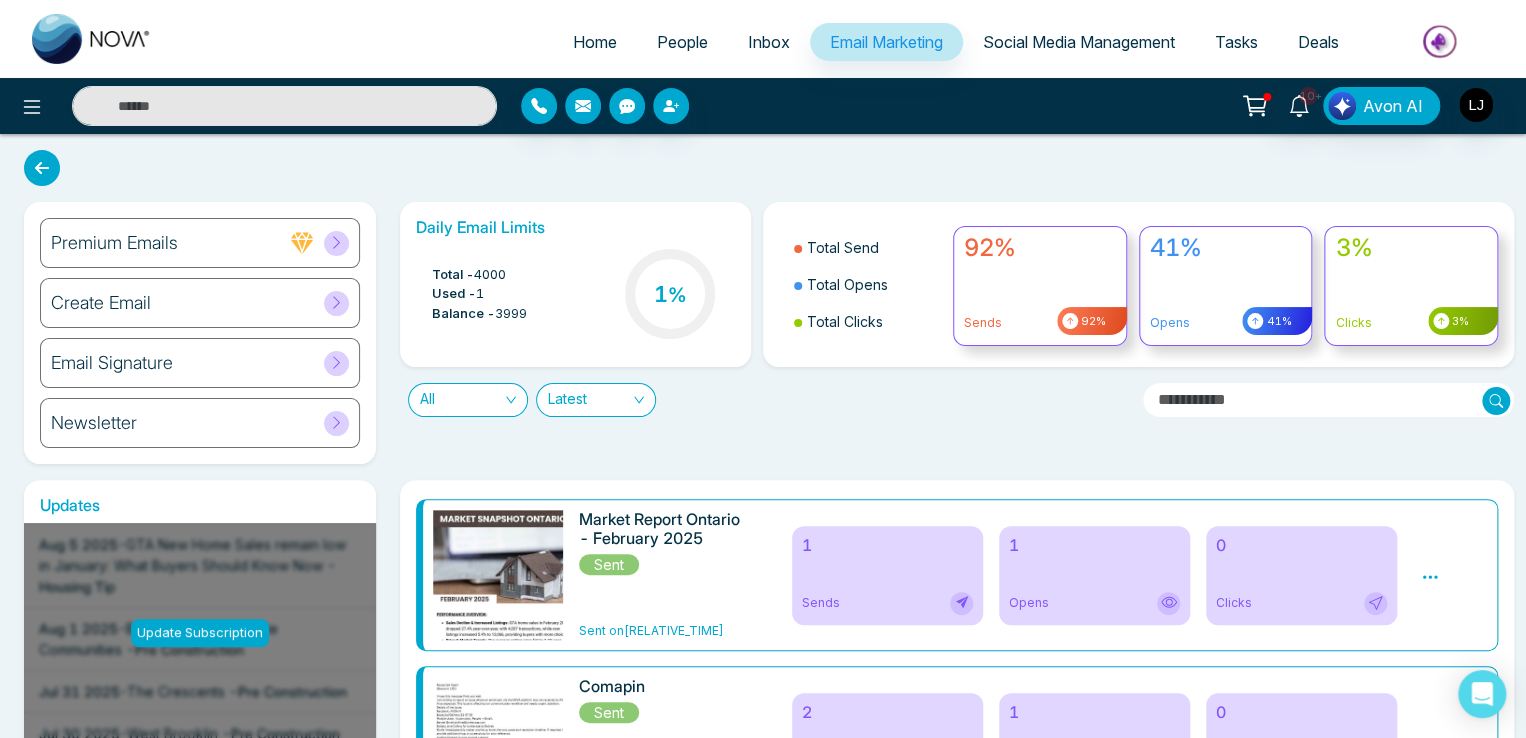 click on "Newsletter" at bounding box center (200, 423) 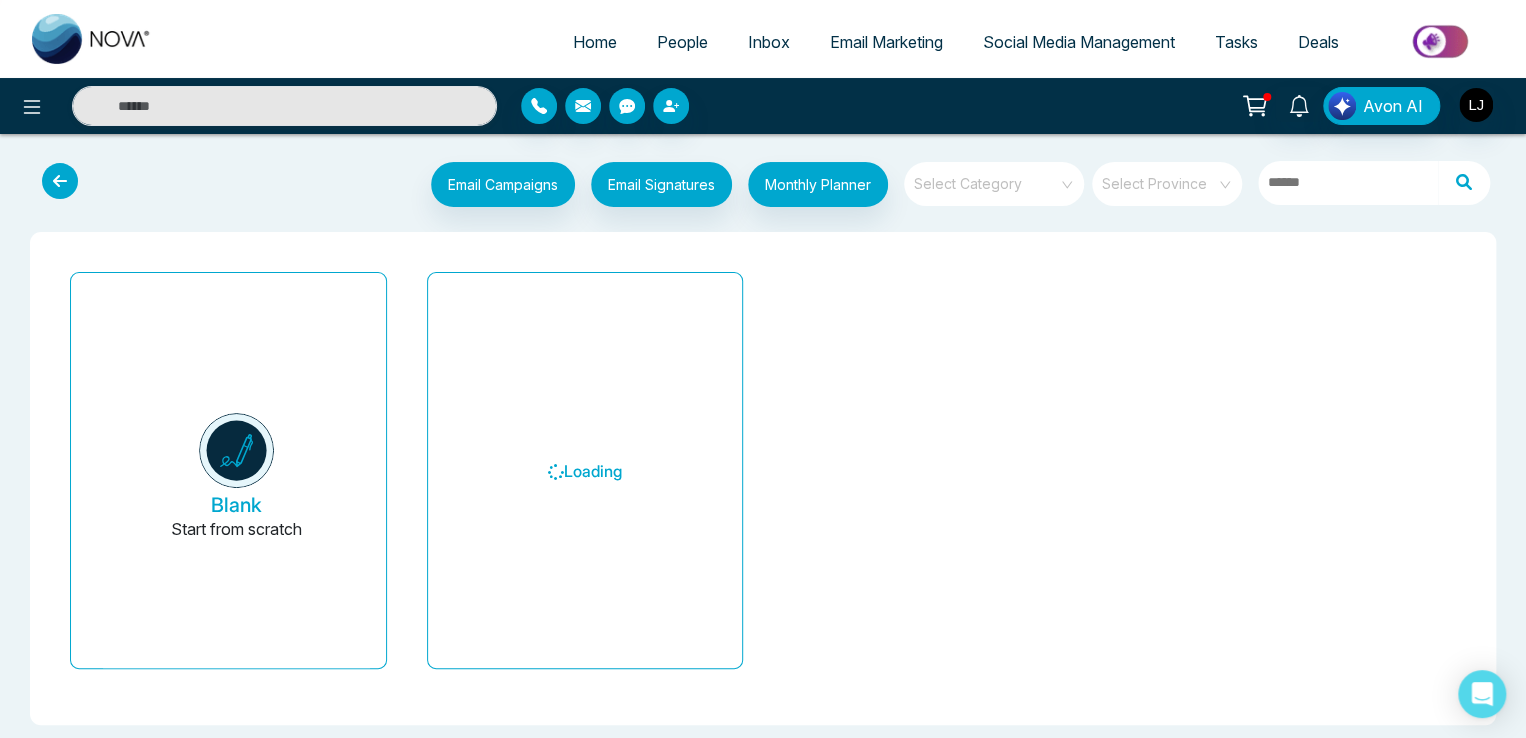 click at bounding box center [1160, 177] 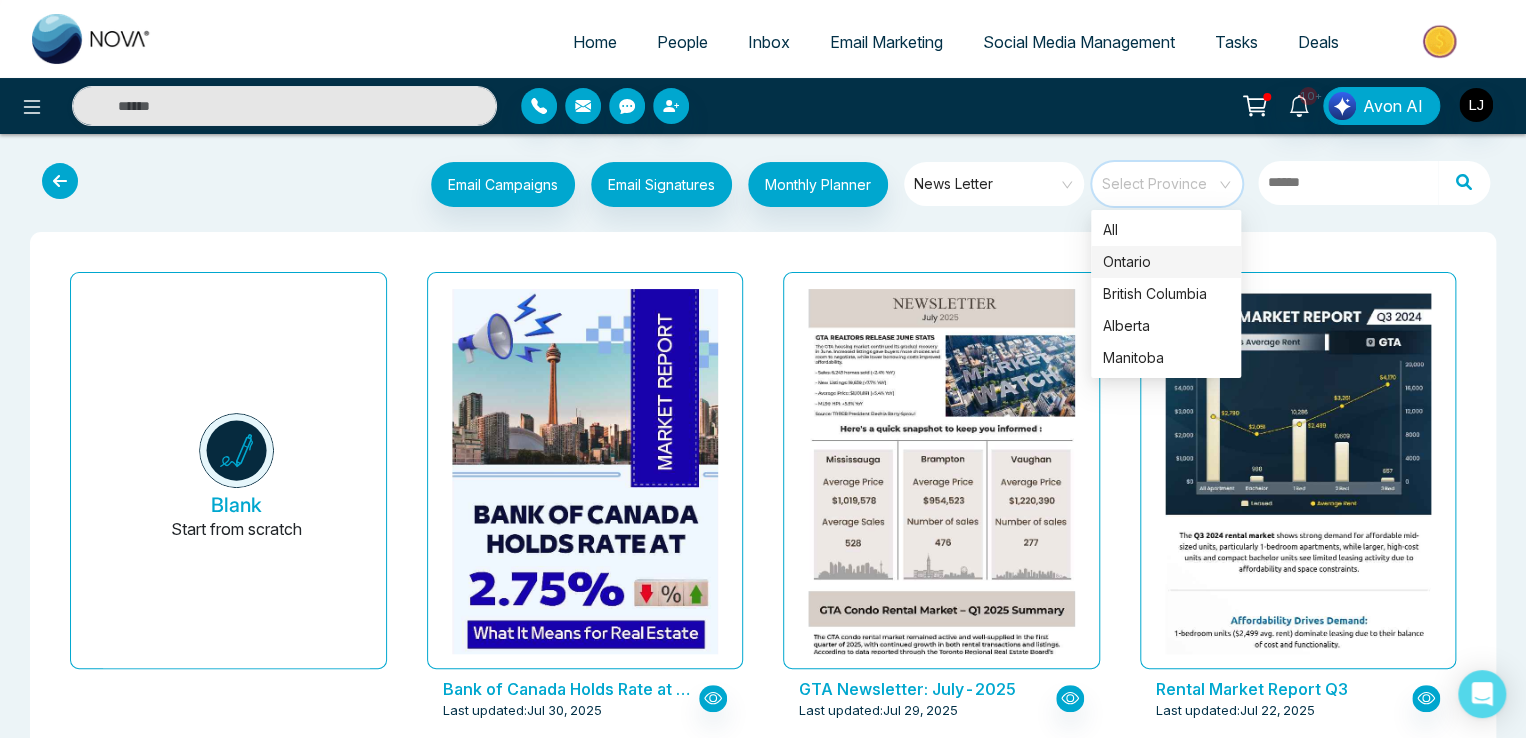 click on "Ontario" at bounding box center (1166, 262) 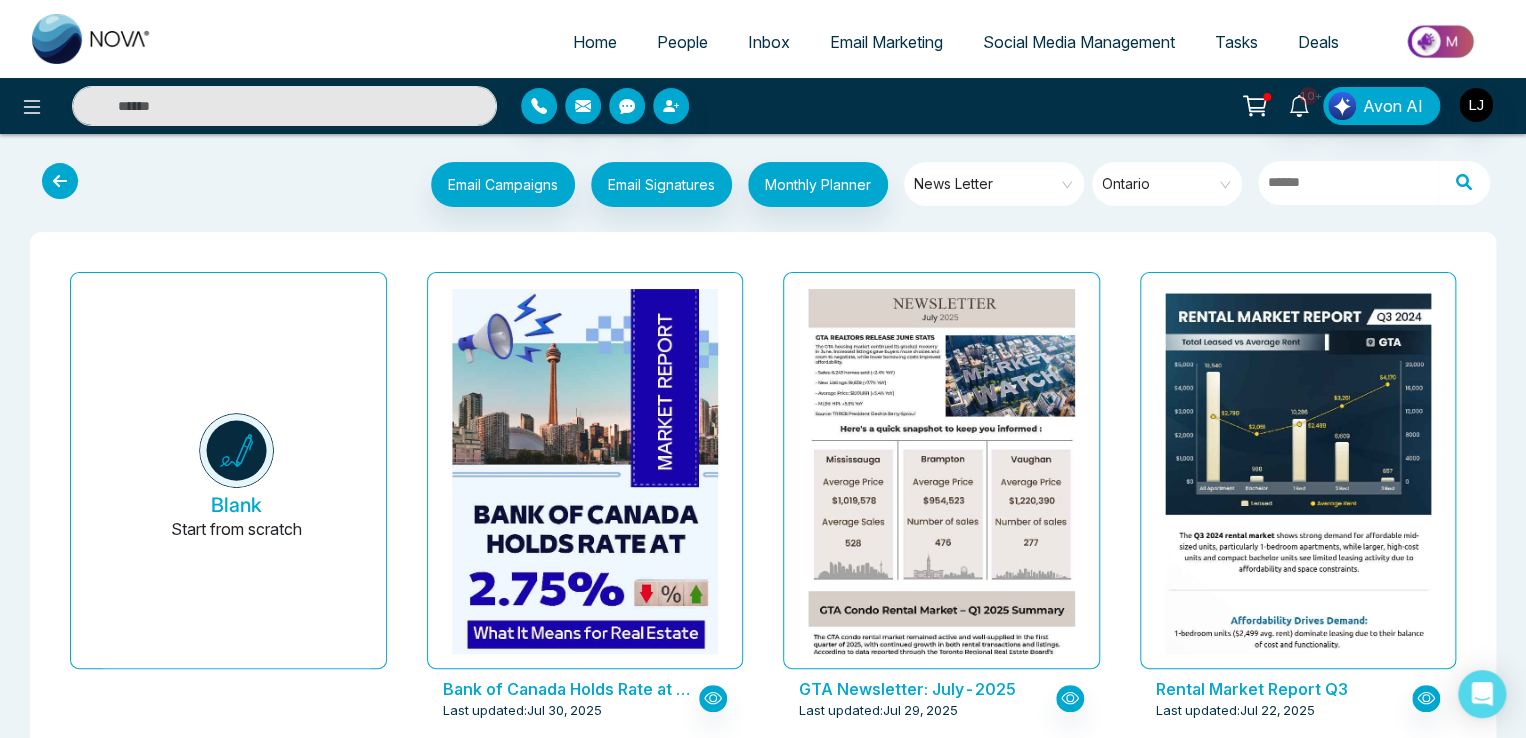 click at bounding box center (1255, 106) 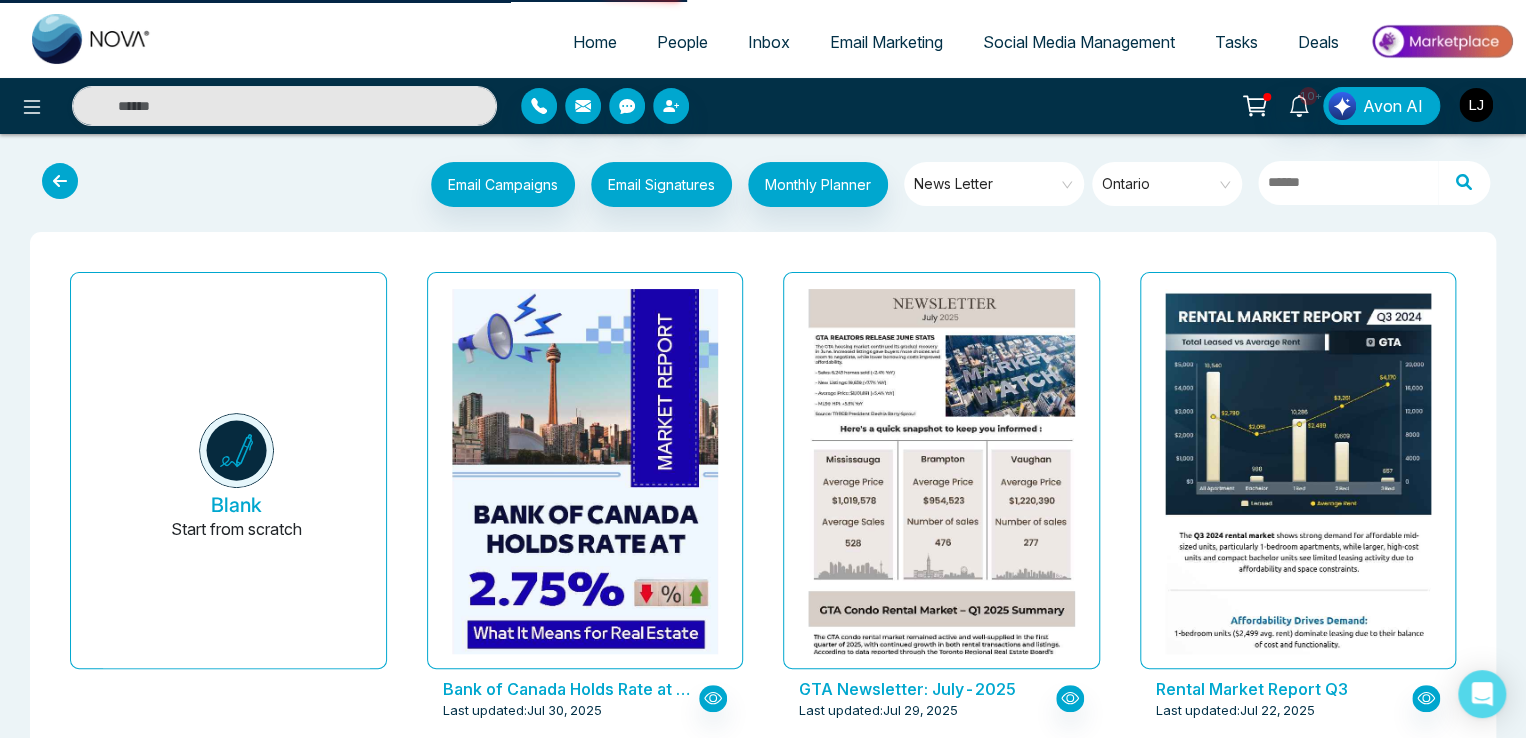 click 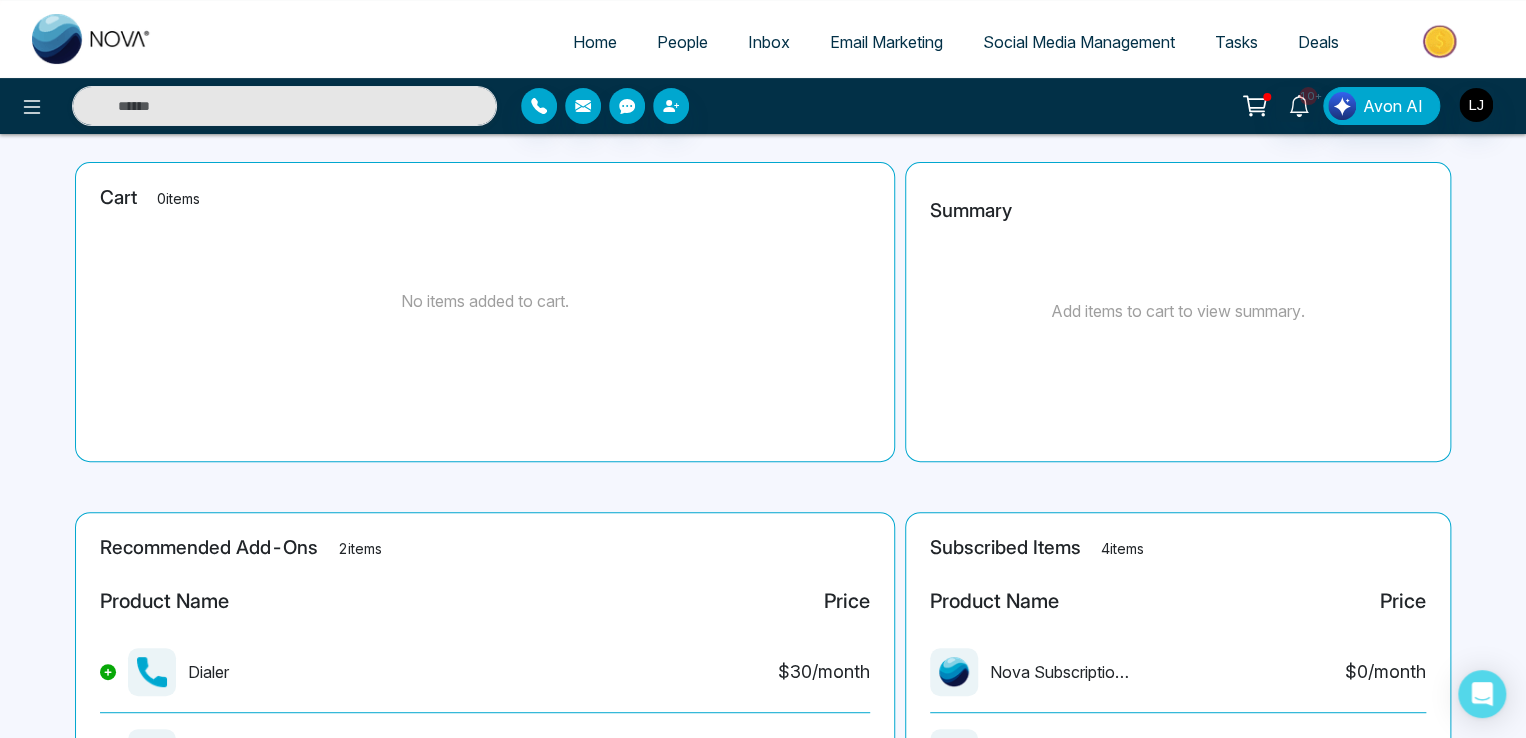 scroll, scrollTop: 0, scrollLeft: 0, axis: both 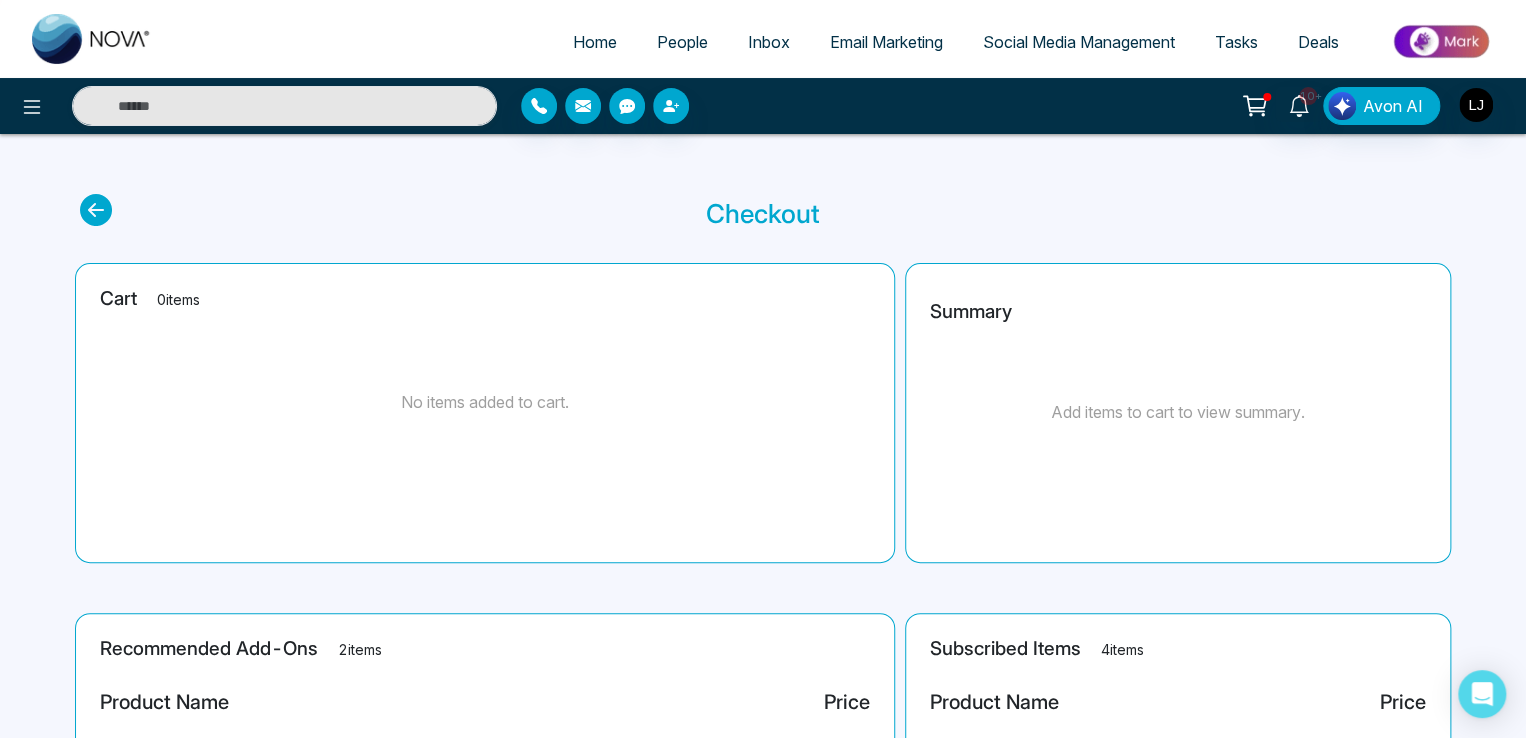 click 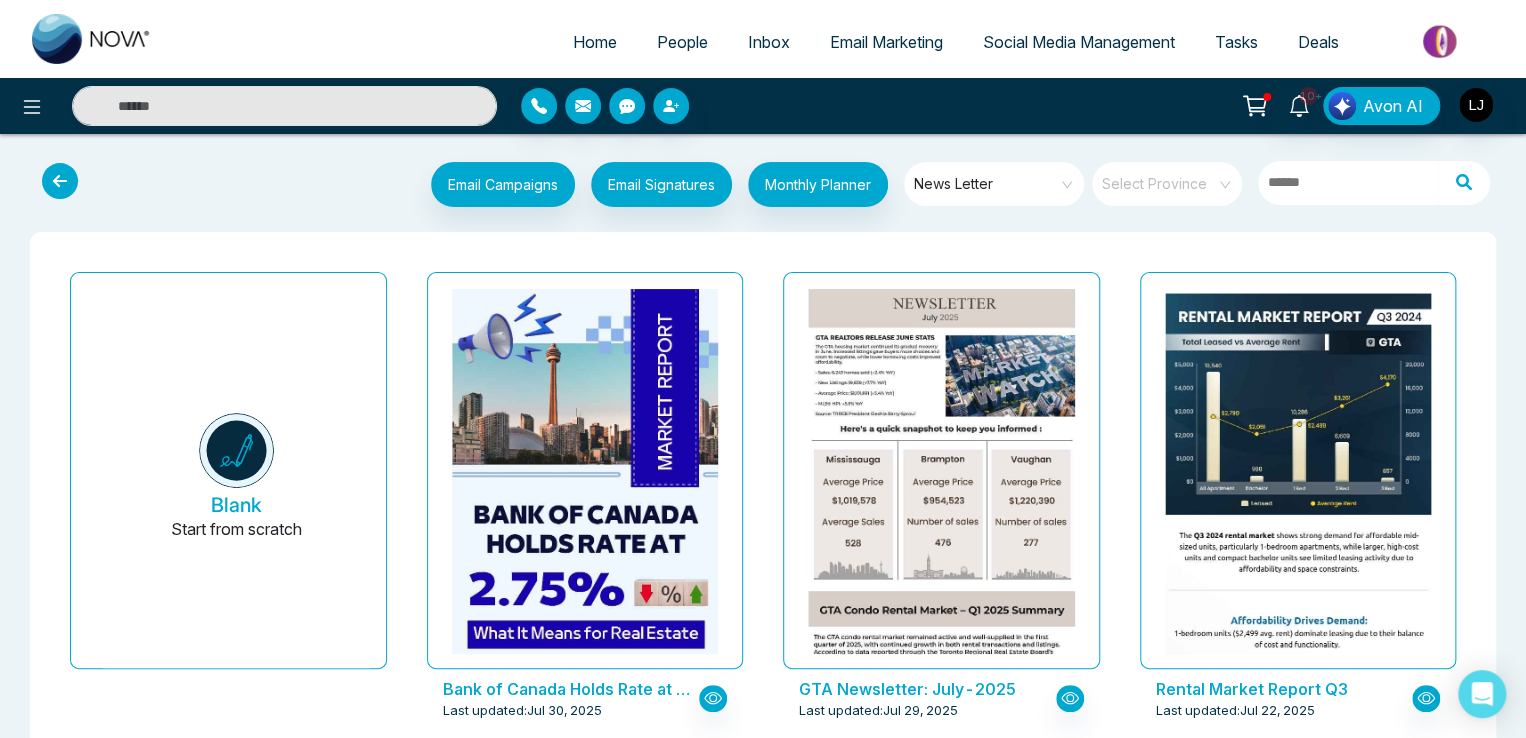 click at bounding box center (1160, 184) 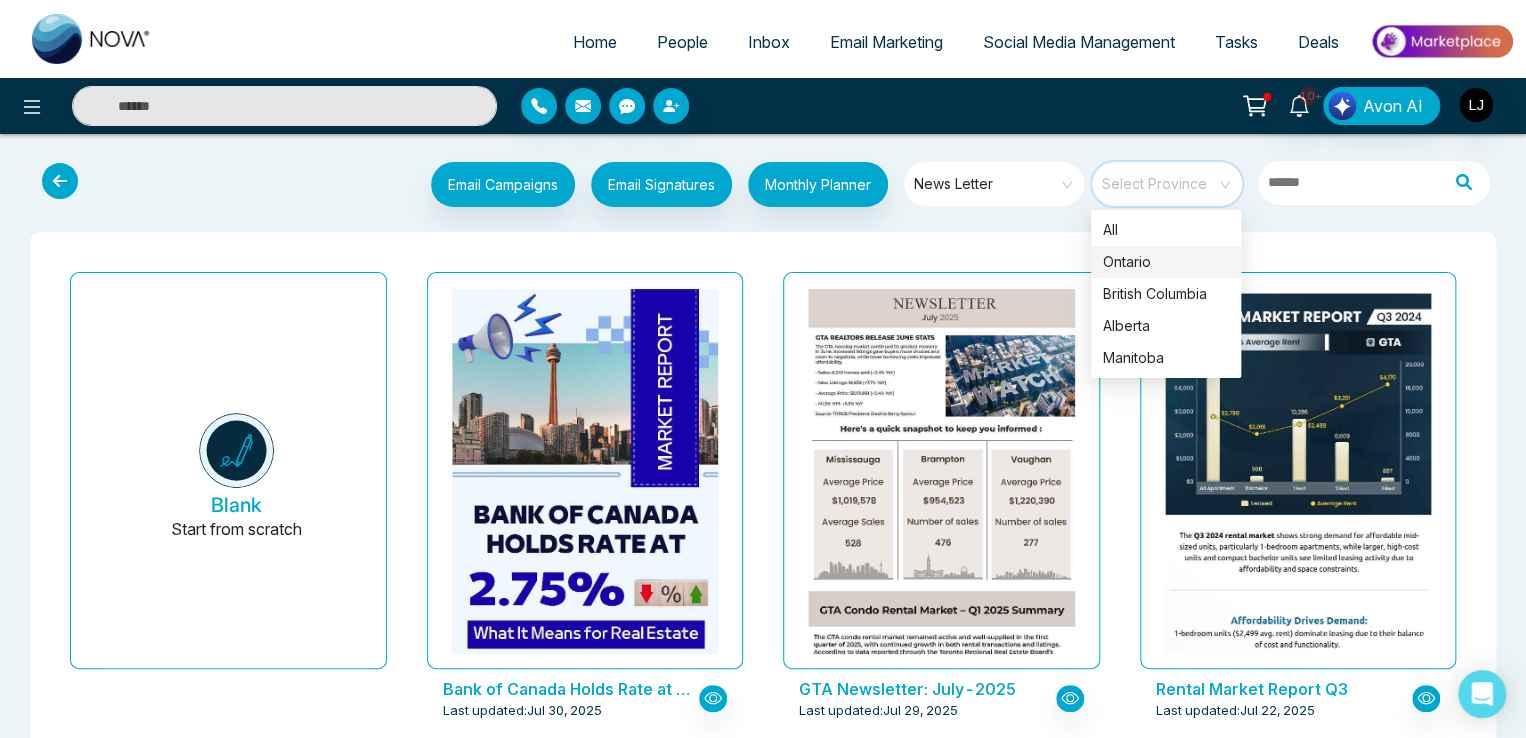 click on "Ontario" at bounding box center (1166, 262) 